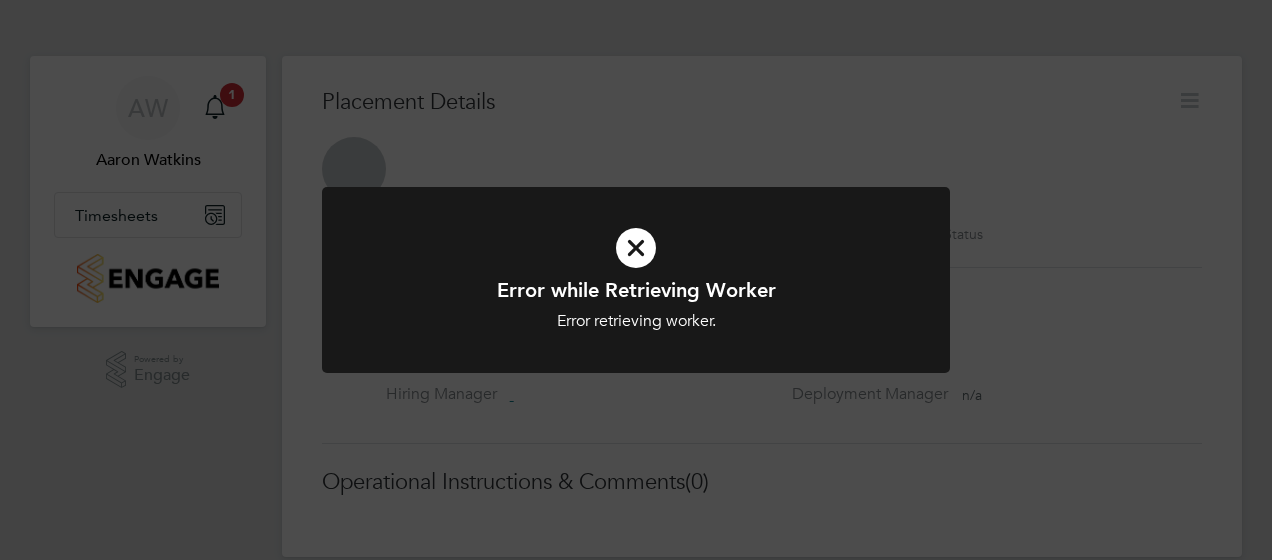 scroll, scrollTop: 0, scrollLeft: 0, axis: both 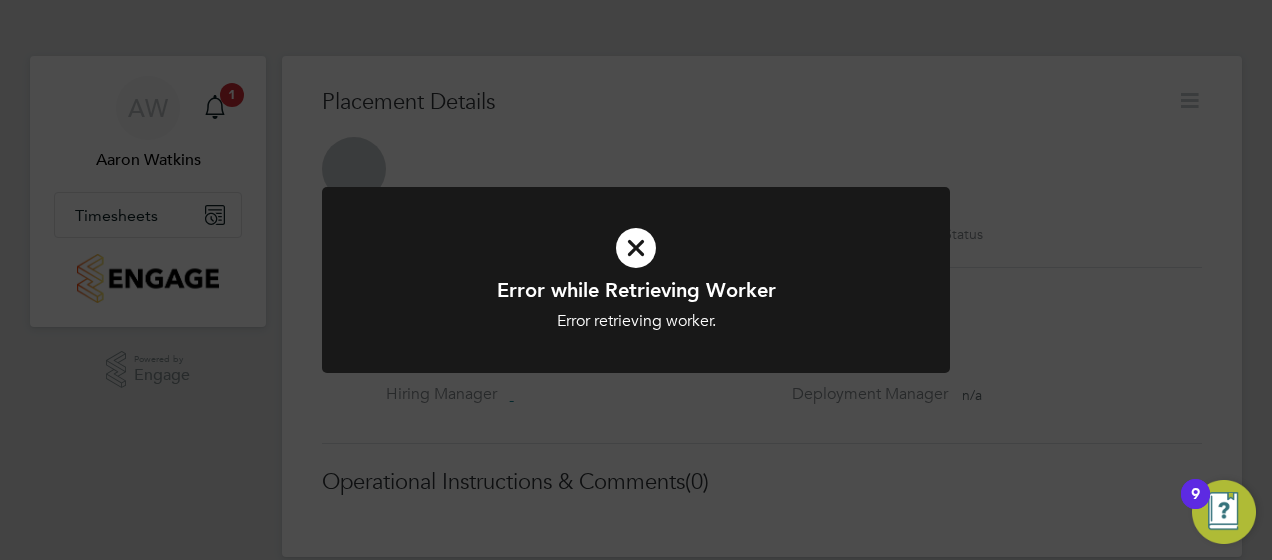 click on "Error while Retrieving Worker Error retrieving worker. Cancel Okay" 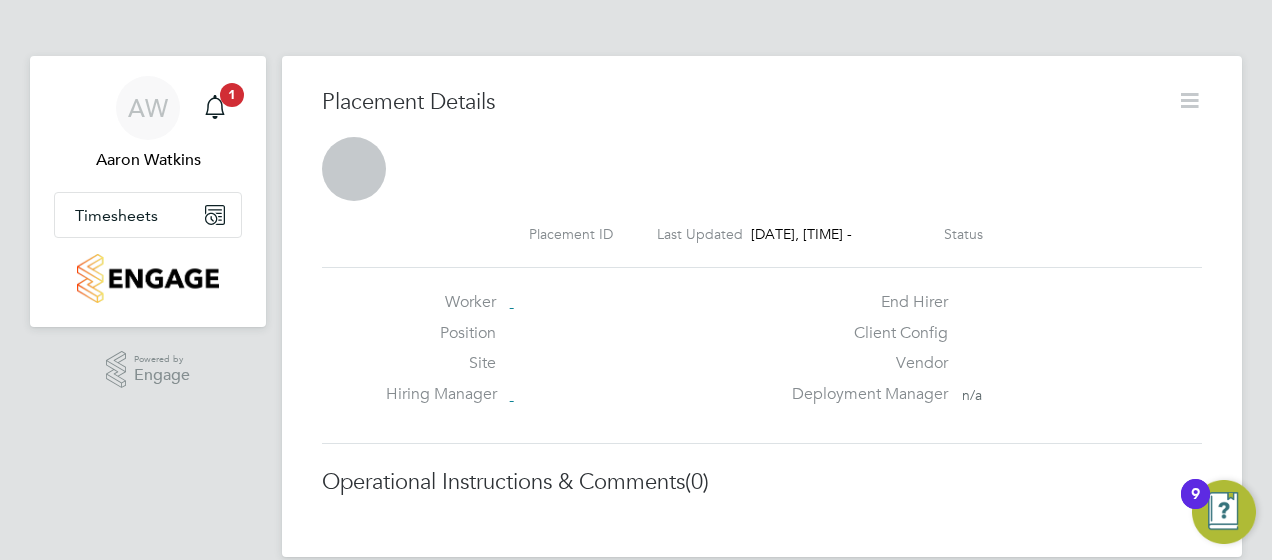 click on "Error while Retrieving Worker Error retrieving worker. Cancel Okay" 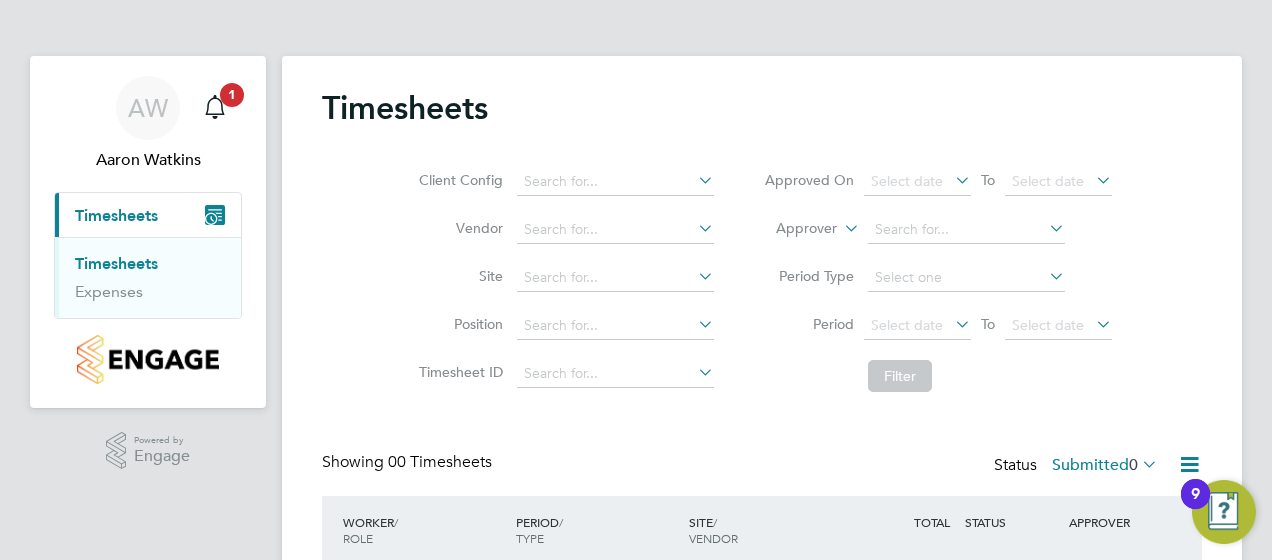 scroll, scrollTop: 48, scrollLeft: 0, axis: vertical 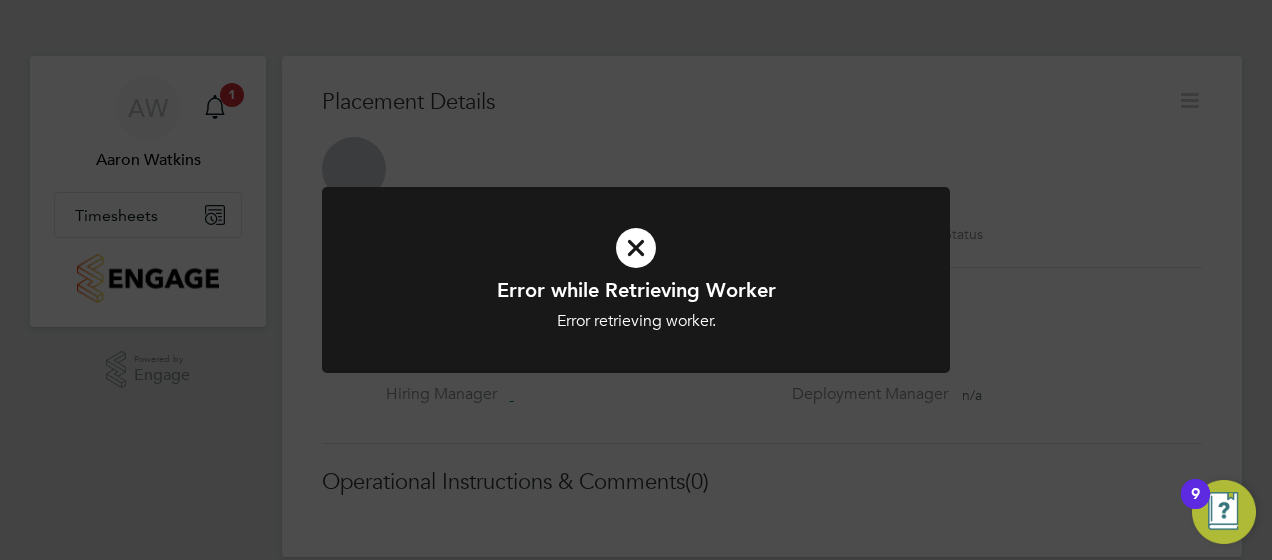 click on "Error while Retrieving Worker Error retrieving worker. Cancel Okay" 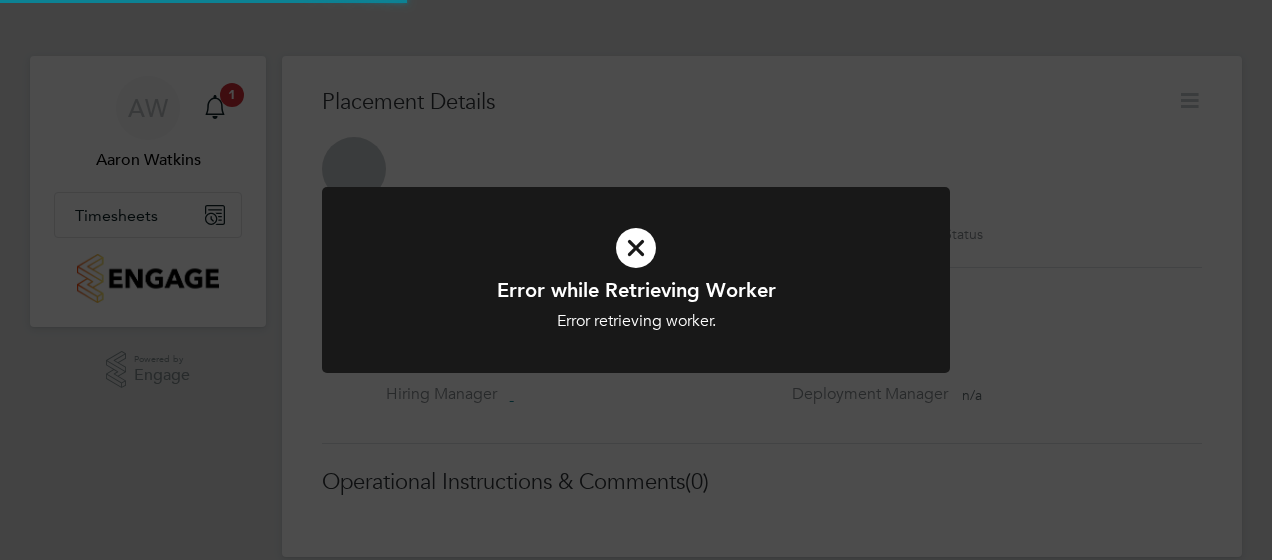scroll, scrollTop: 0, scrollLeft: 0, axis: both 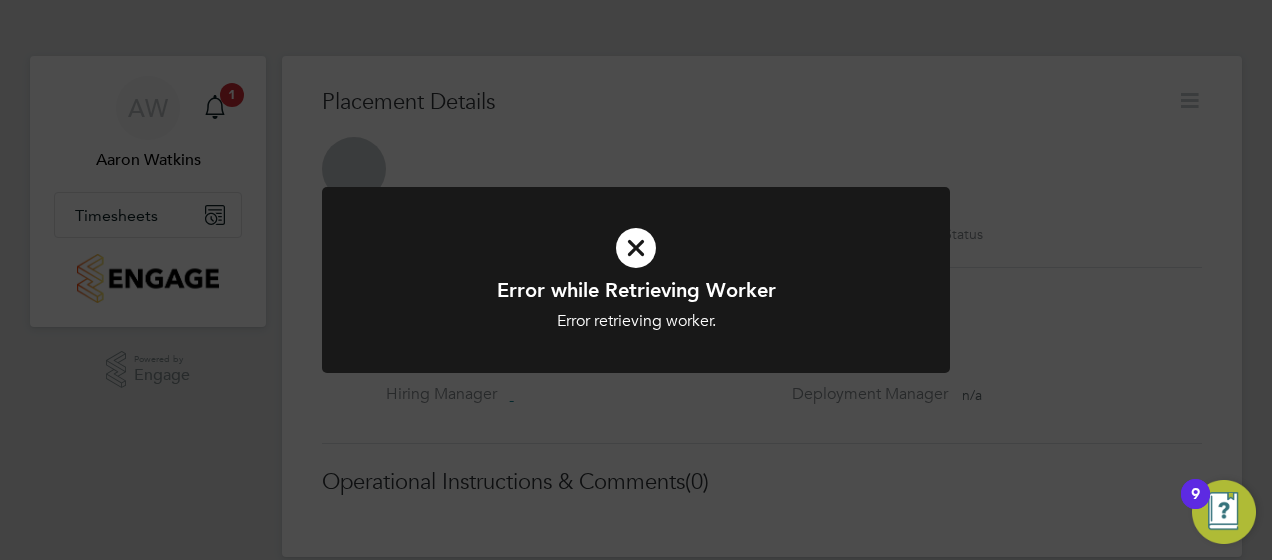 click on "Error while Retrieving Worker Error retrieving worker. Cancel Okay" 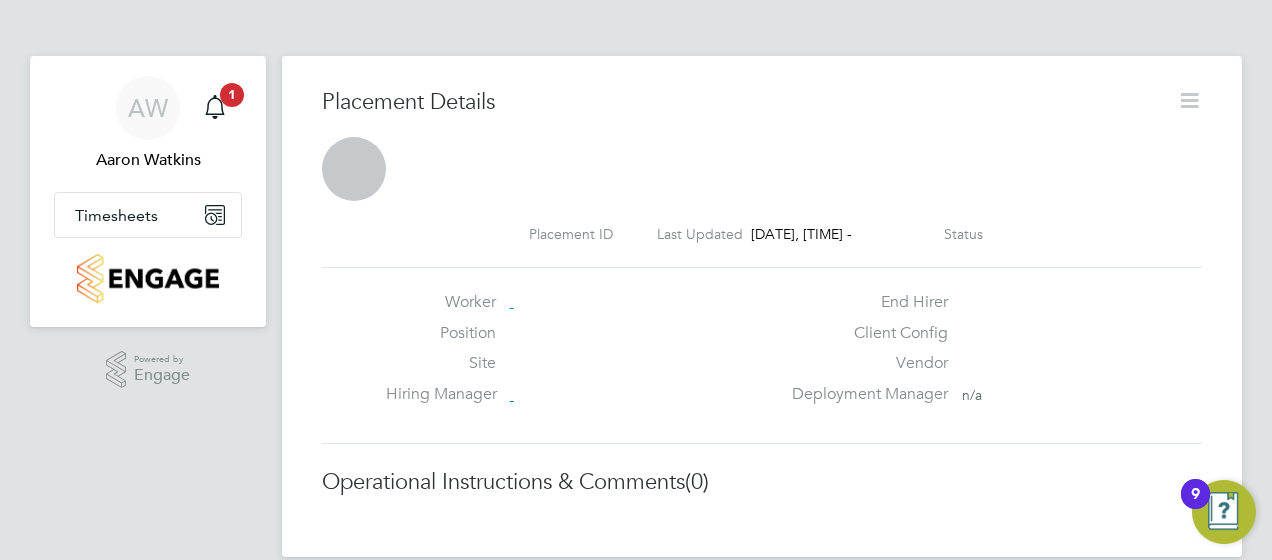 click on "9" at bounding box center [1195, 494] 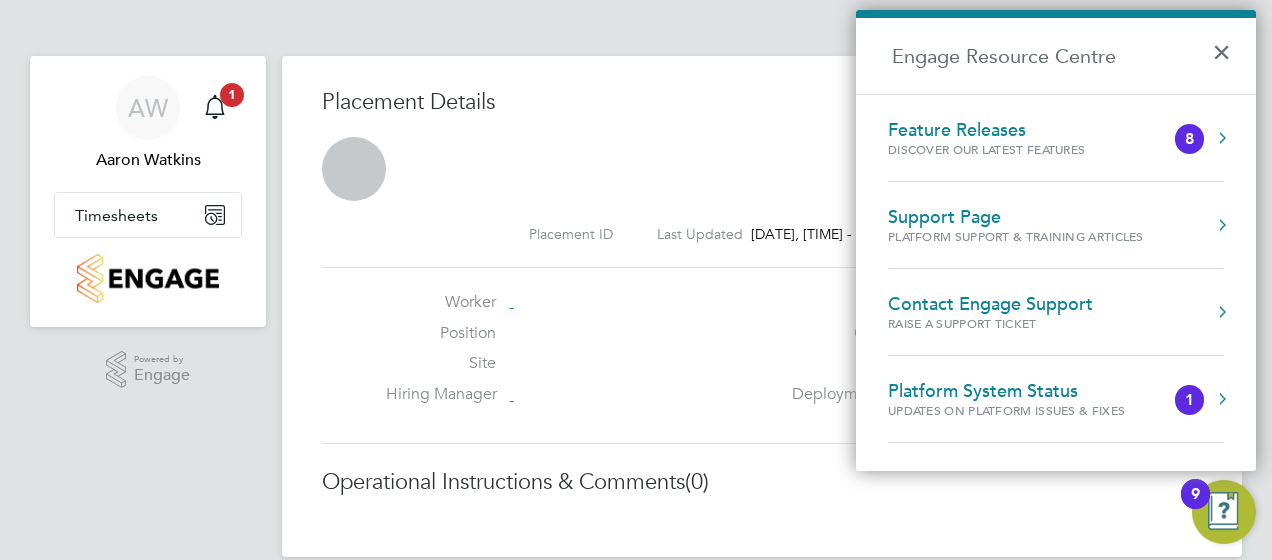 click on "1" at bounding box center [1189, 400] 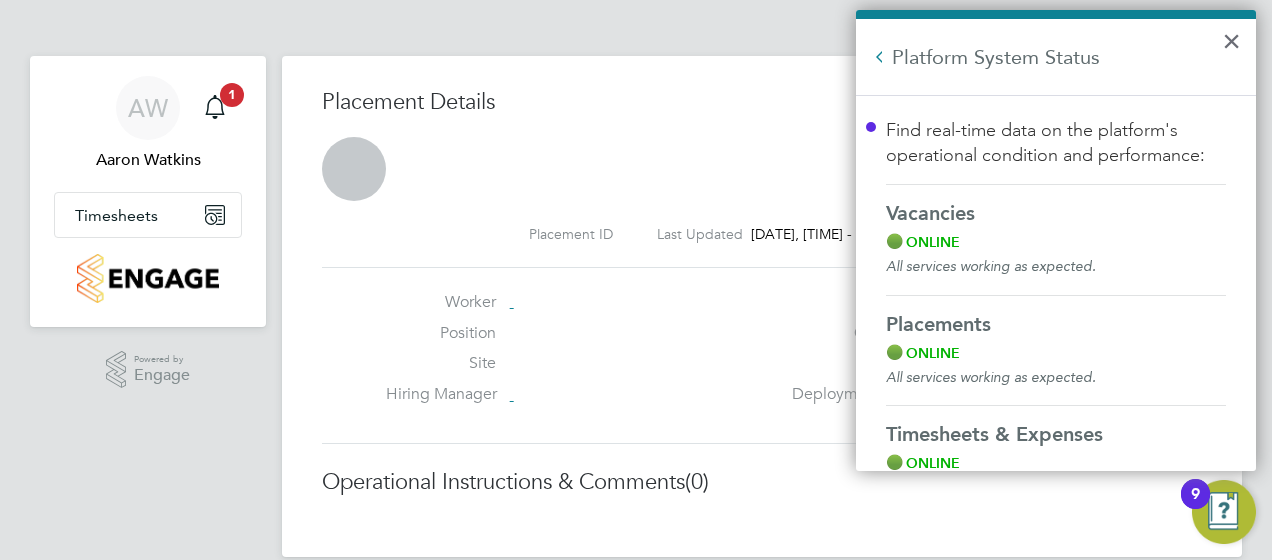 scroll, scrollTop: 0, scrollLeft: 0, axis: both 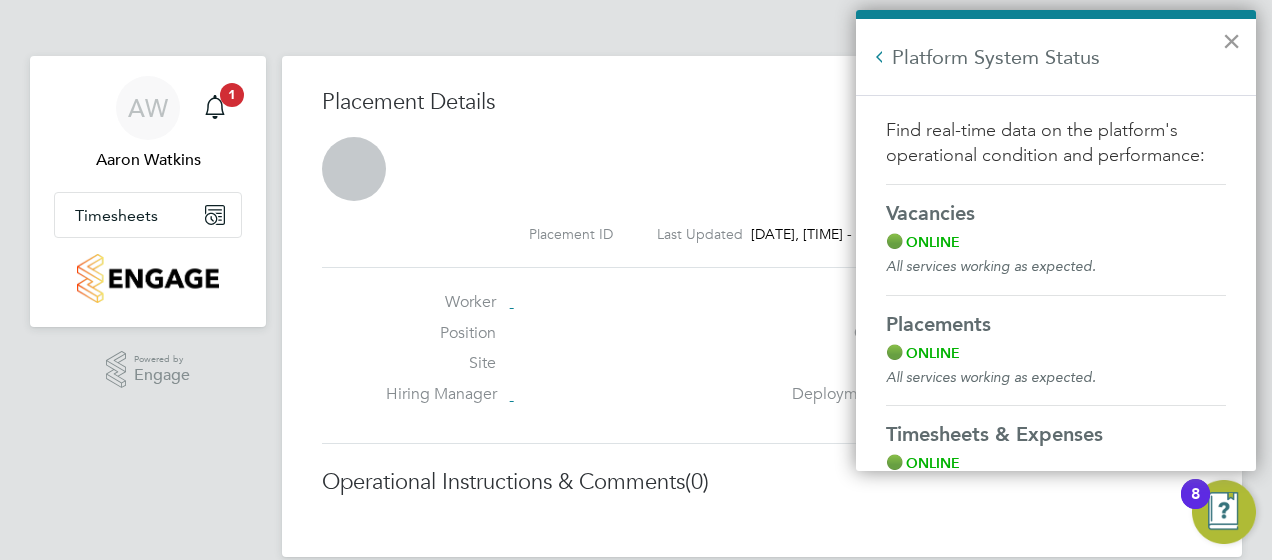 click on "×" at bounding box center [1231, 41] 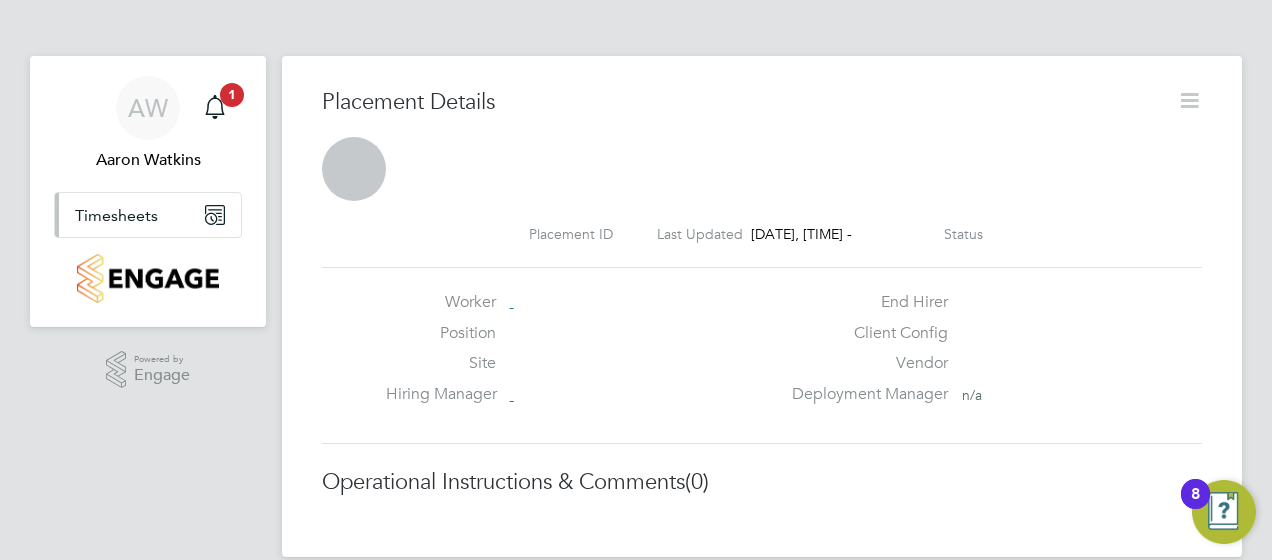 click 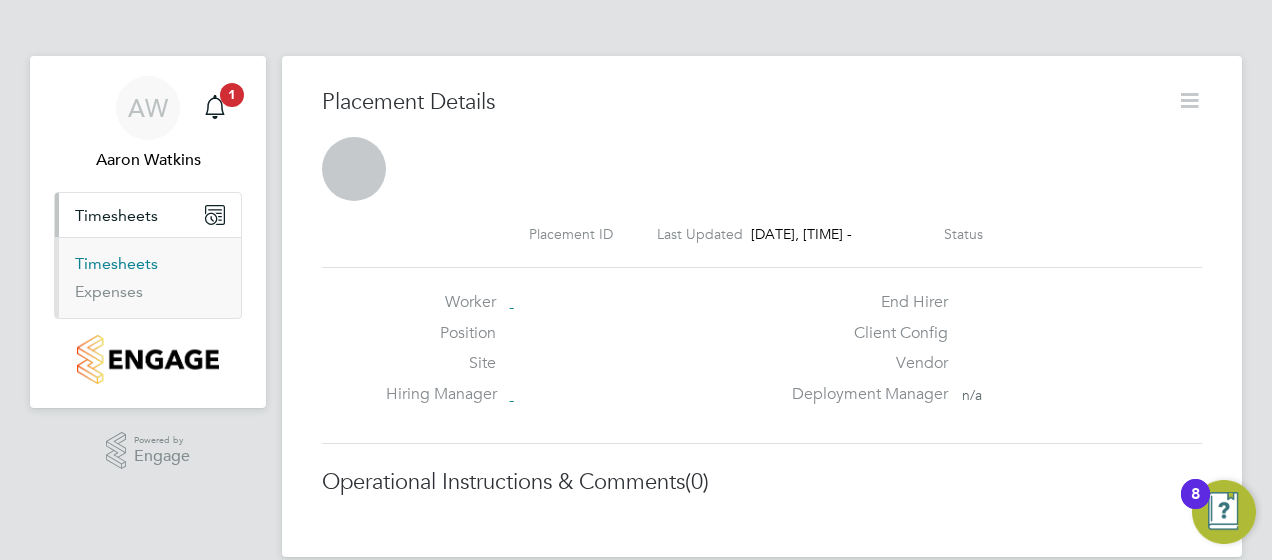 click on "Timesheets" at bounding box center (116, 263) 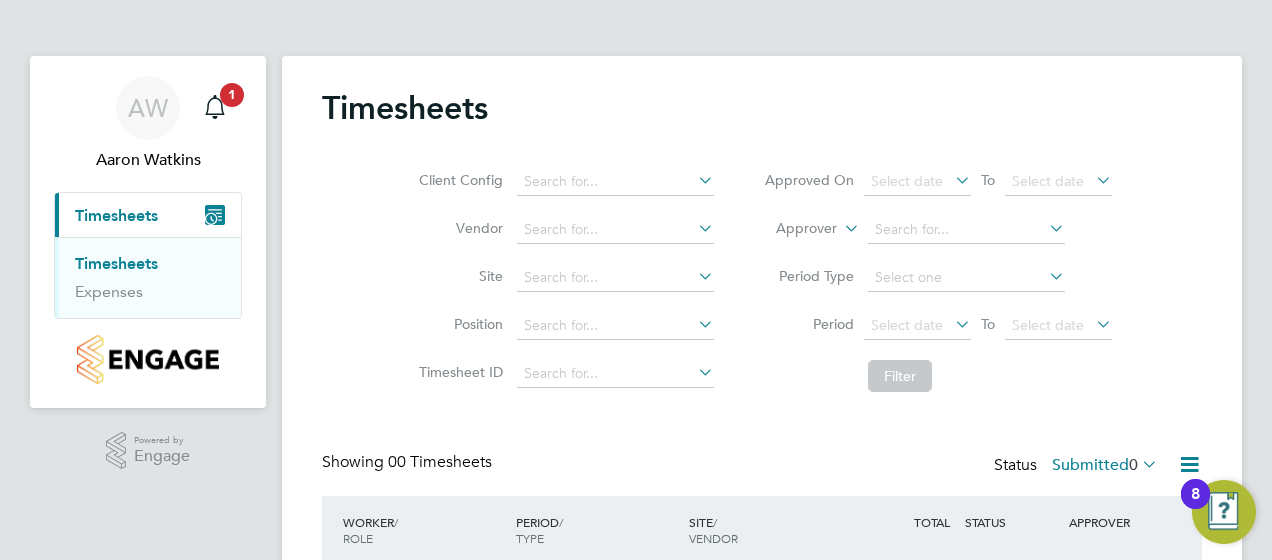 click on "Timesheets Client Config   Vendor   Site   Position   Timesheet ID   Approved On
Select date
To
Select date
Approver     Period Type   Period
Select date
To
Select date
Filter Showing   00 Timesheets Status  Submitted  0  WORKER  / ROLE WORKER  / PERIOD PERIOD  / TYPE SITE  / VENDOR TOTAL   TOTAL  / STATUS STATUS APPROVER No data found Show   more" 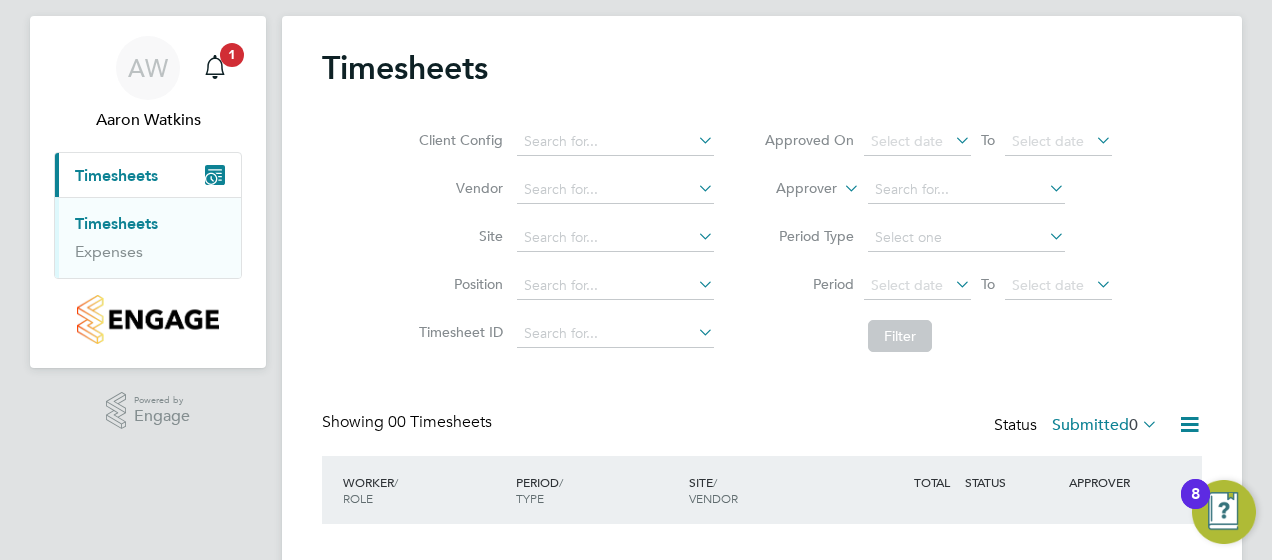 scroll, scrollTop: 168, scrollLeft: 0, axis: vertical 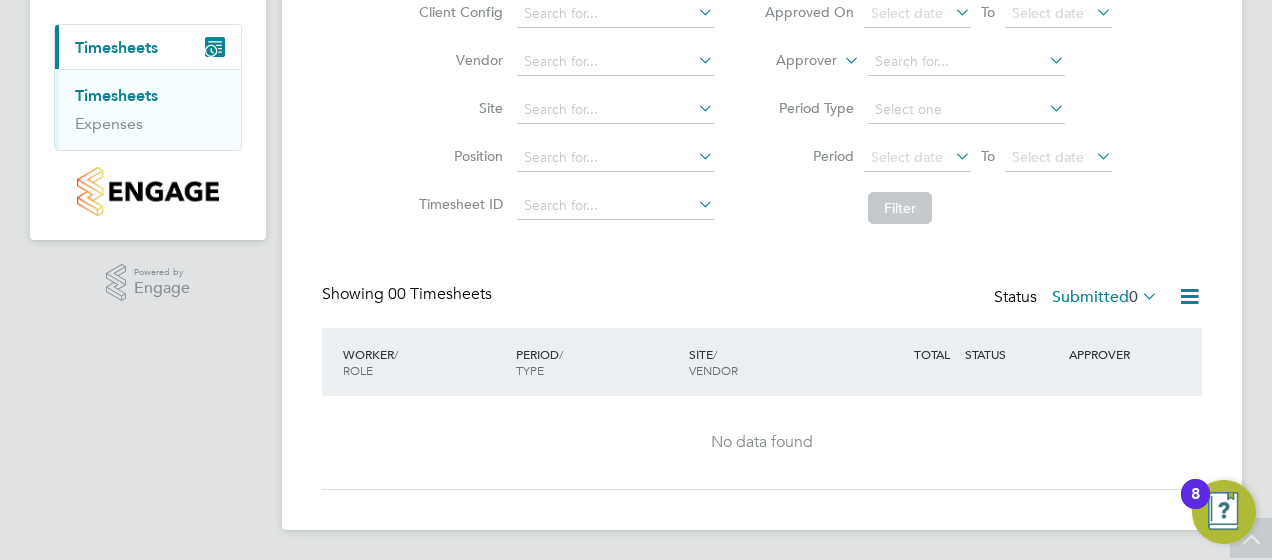 click on "Client Config   Vendor   Site   Position   Timesheet ID   Approved On
Select date
To
Select date
Approver     Period Type   Period
Select date
To
Select date
Filter" 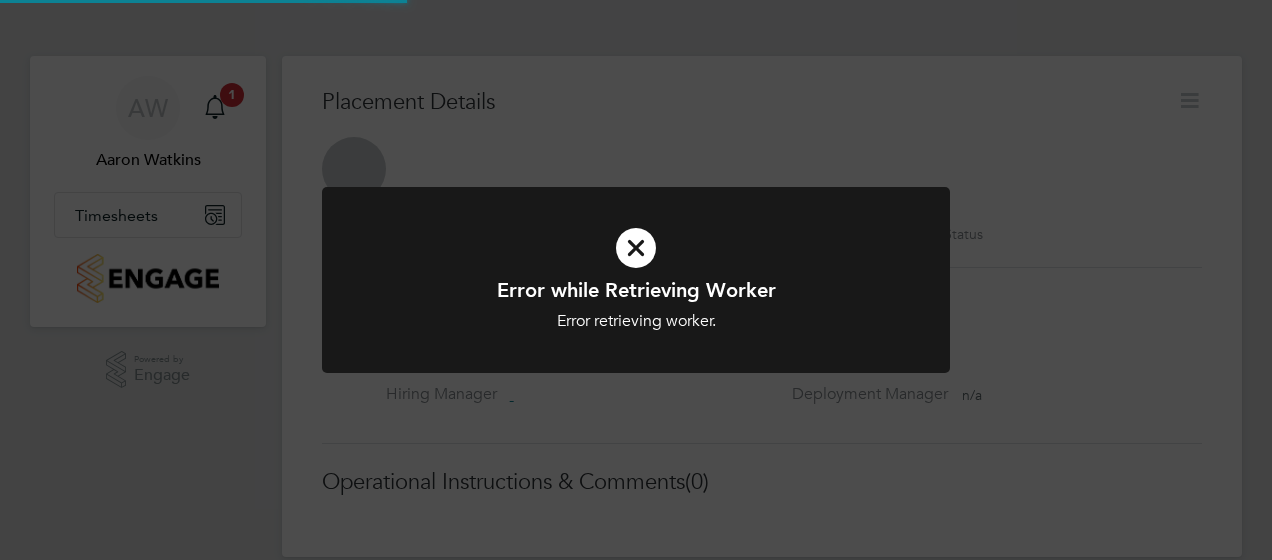 scroll, scrollTop: 0, scrollLeft: 0, axis: both 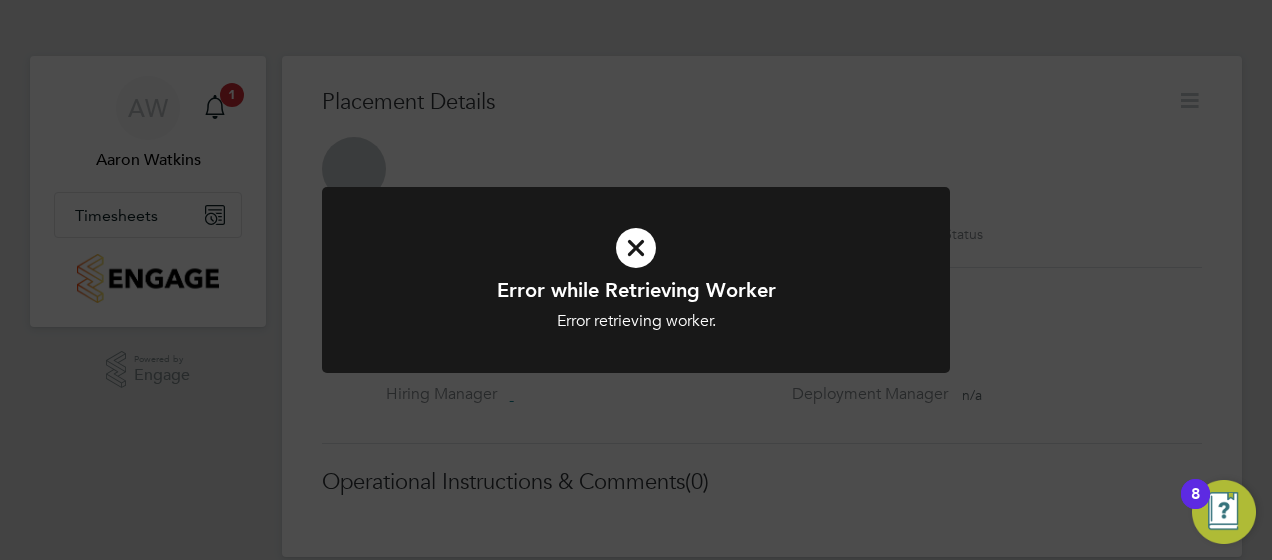 click at bounding box center [636, 248] 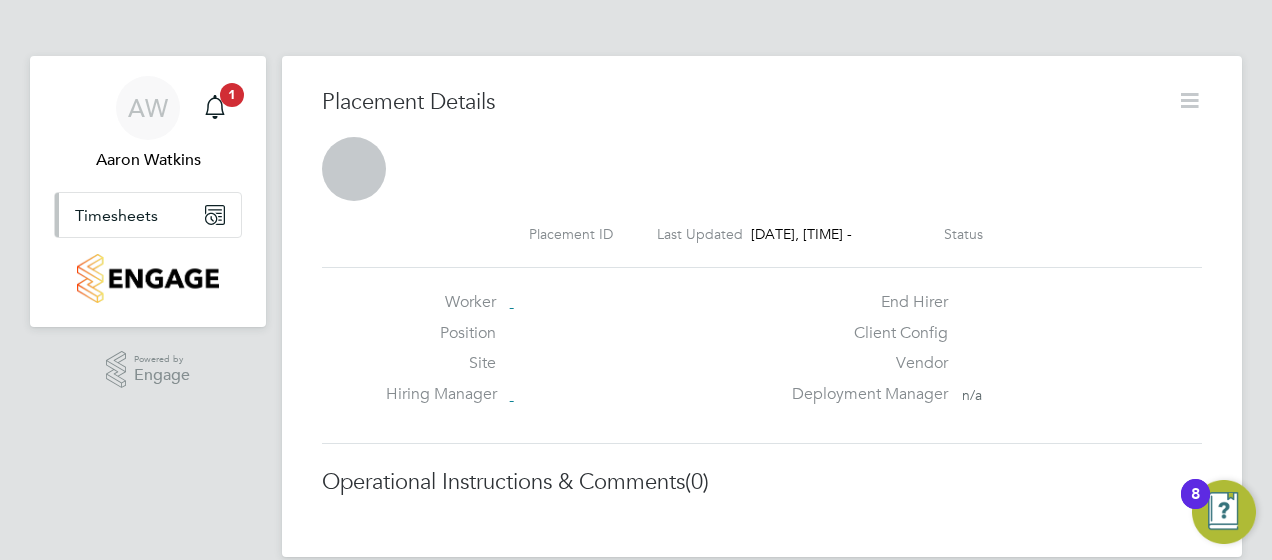 click on "Timesheets" at bounding box center [116, 215] 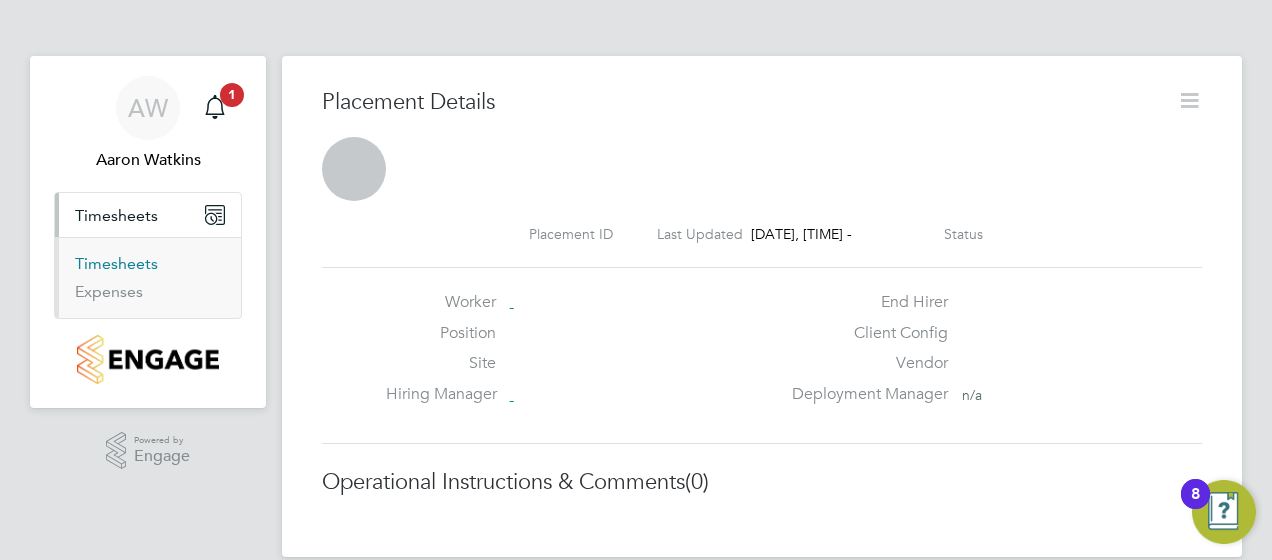 click on "Timesheets" at bounding box center [116, 263] 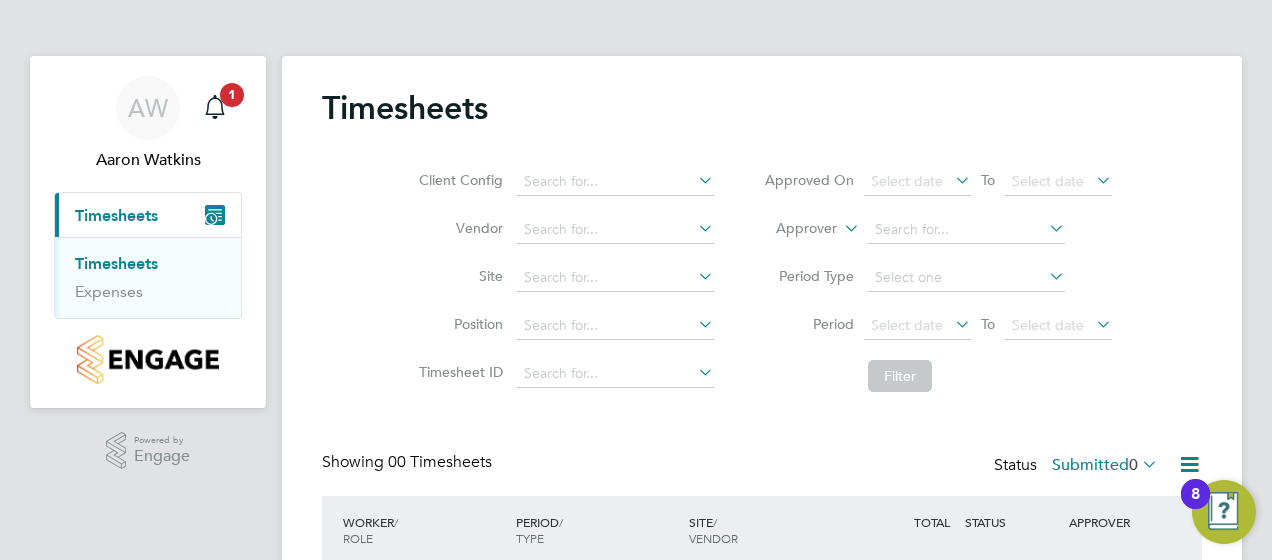 type 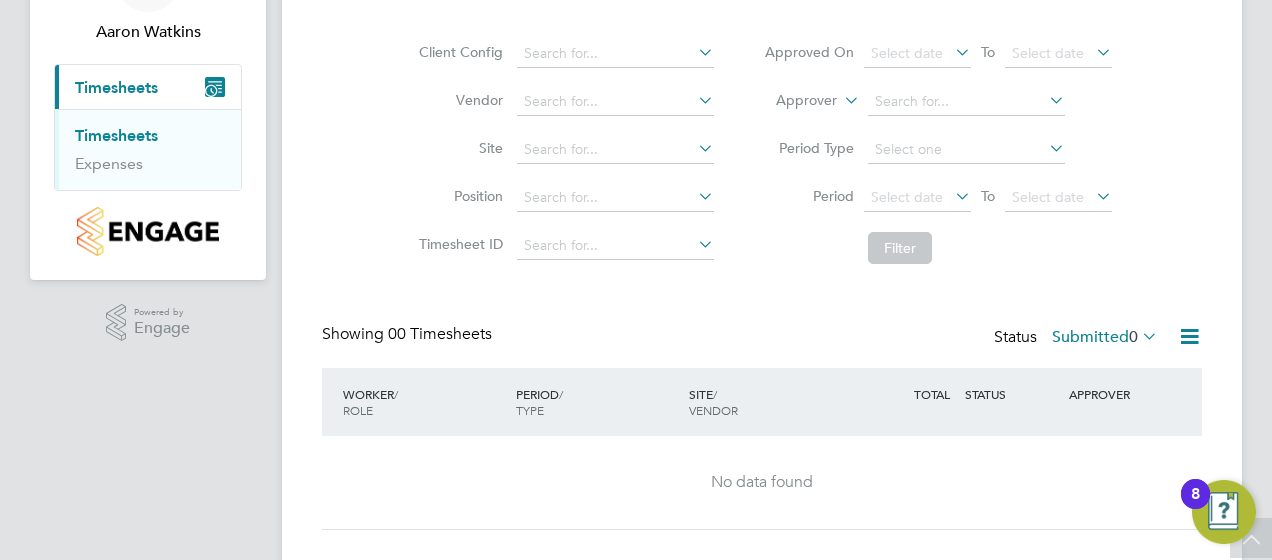 scroll, scrollTop: 4, scrollLeft: 0, axis: vertical 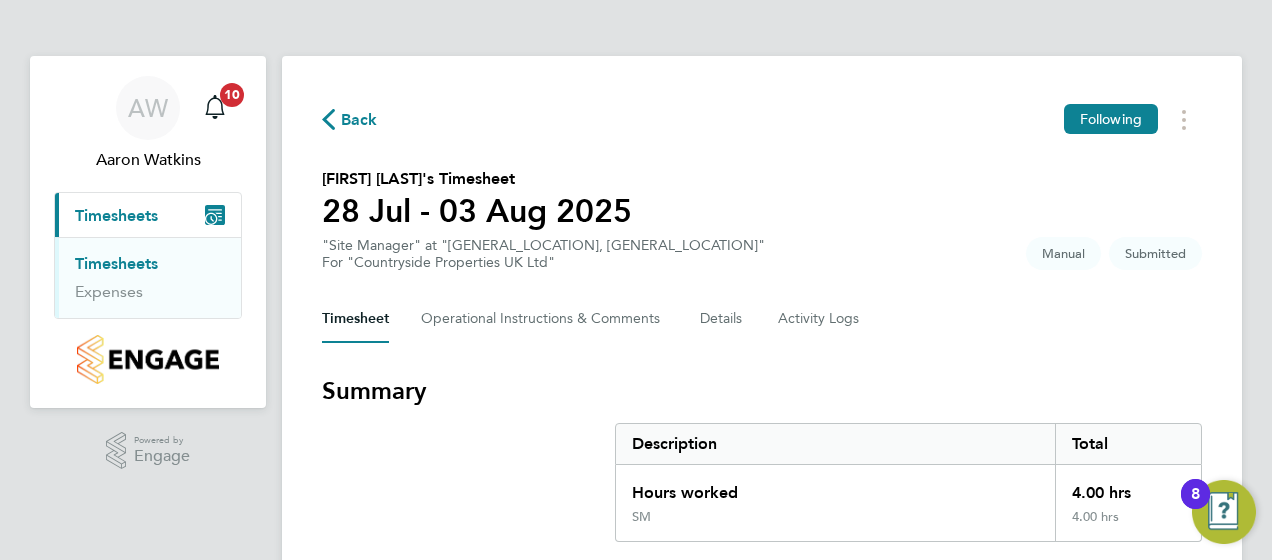 type 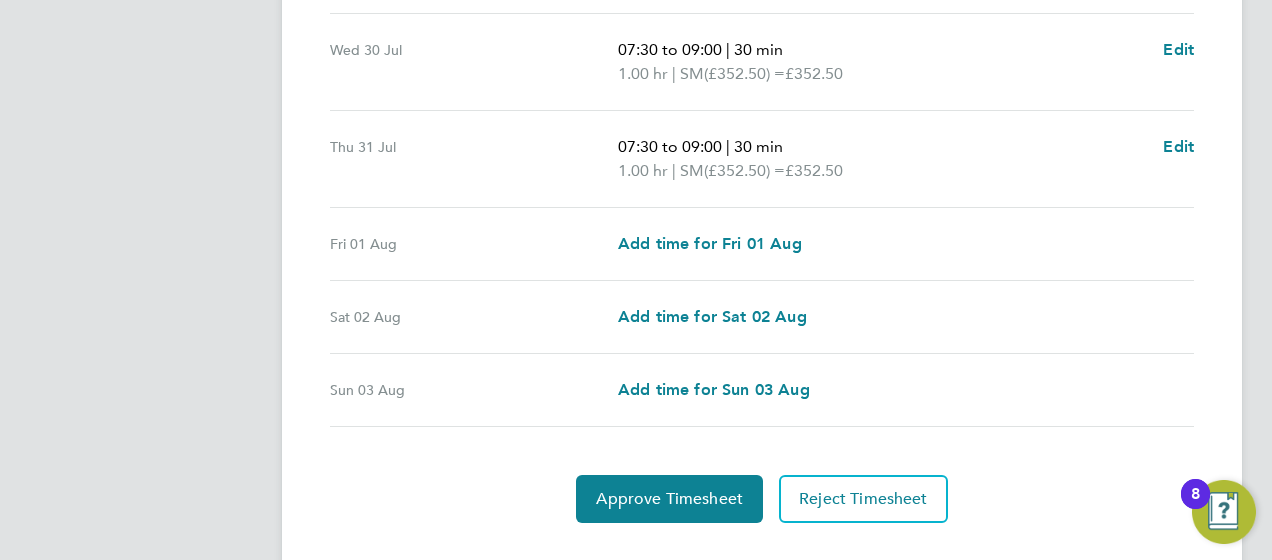 scroll, scrollTop: 817, scrollLeft: 0, axis: vertical 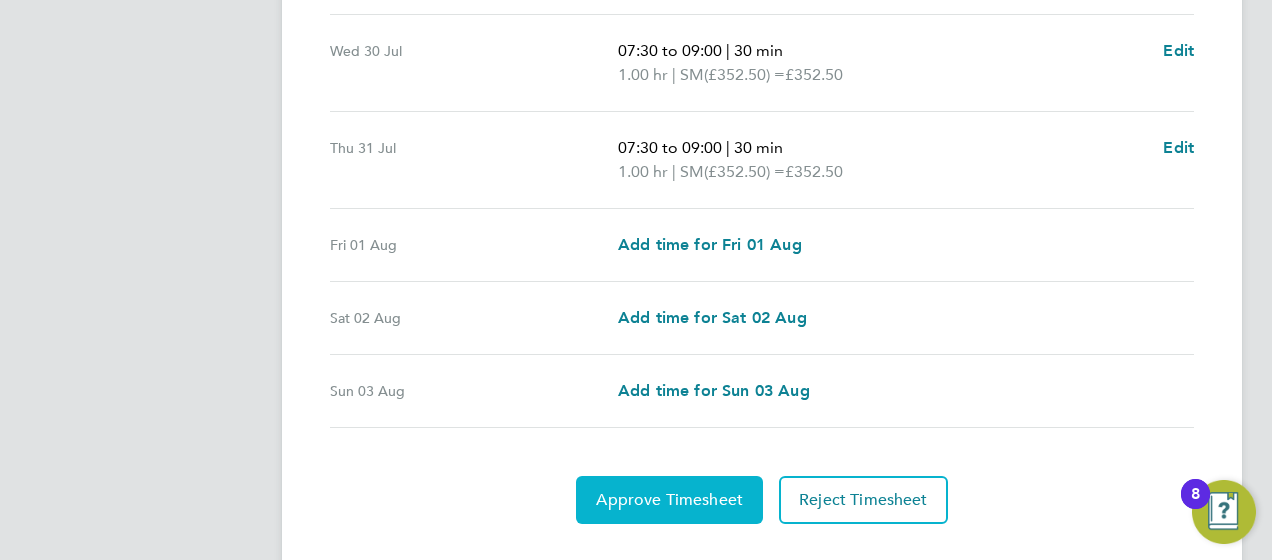 click on "Approve Timesheet" 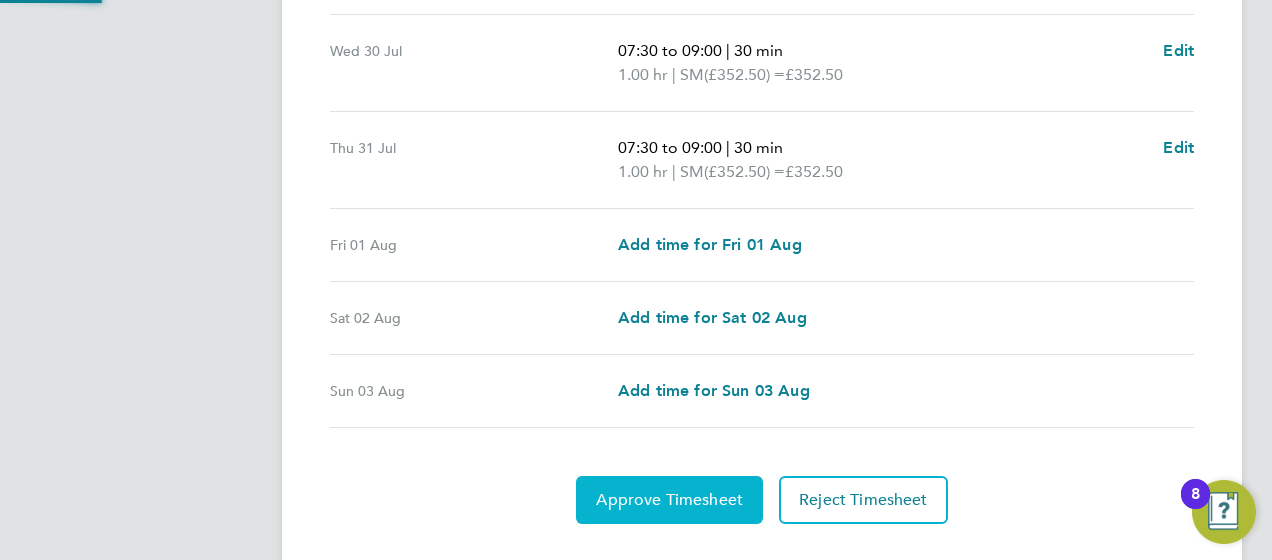 scroll, scrollTop: 0, scrollLeft: 0, axis: both 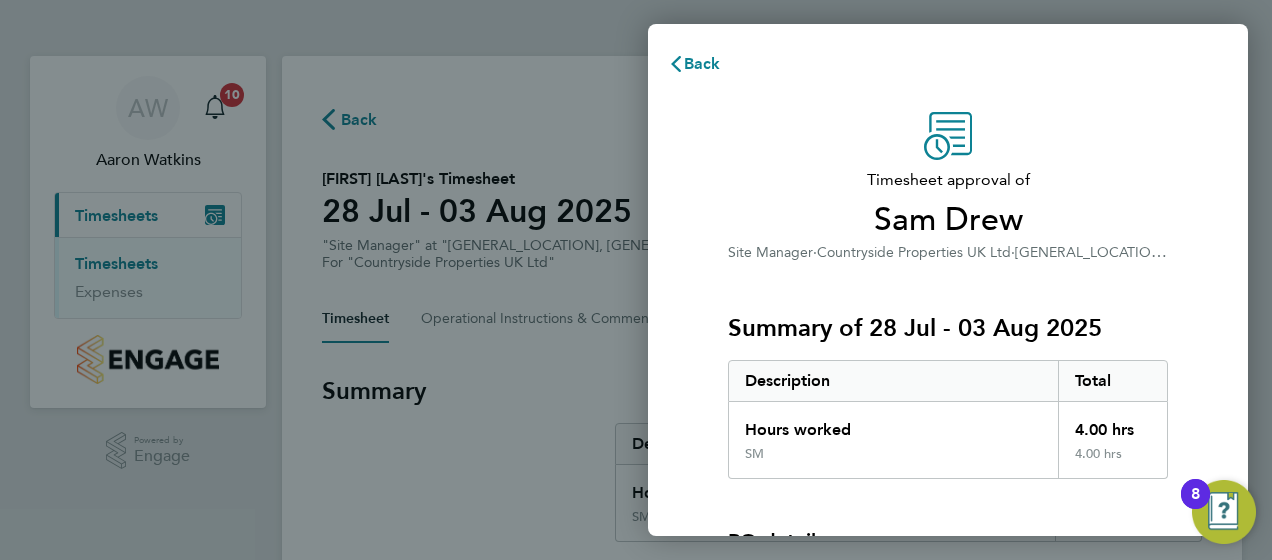 click on "Timesheet approval of   [FIRST] [LAST]   Site Manager   ·   Countryside Properties UK Ltd   ·   [GENERAL_LOCATION], [GENERAL_LOCATION]   Summary of 28 Jul - 03 Aug 2025   Description   Total   Hours worked   4.00 hrs   SM   4.00 hrs  PO details  PO number   Assign   Please review all details before approving this timesheet.   Timesheets for this client cannot be approved without a PO.   Confirm Timesheet Approval" 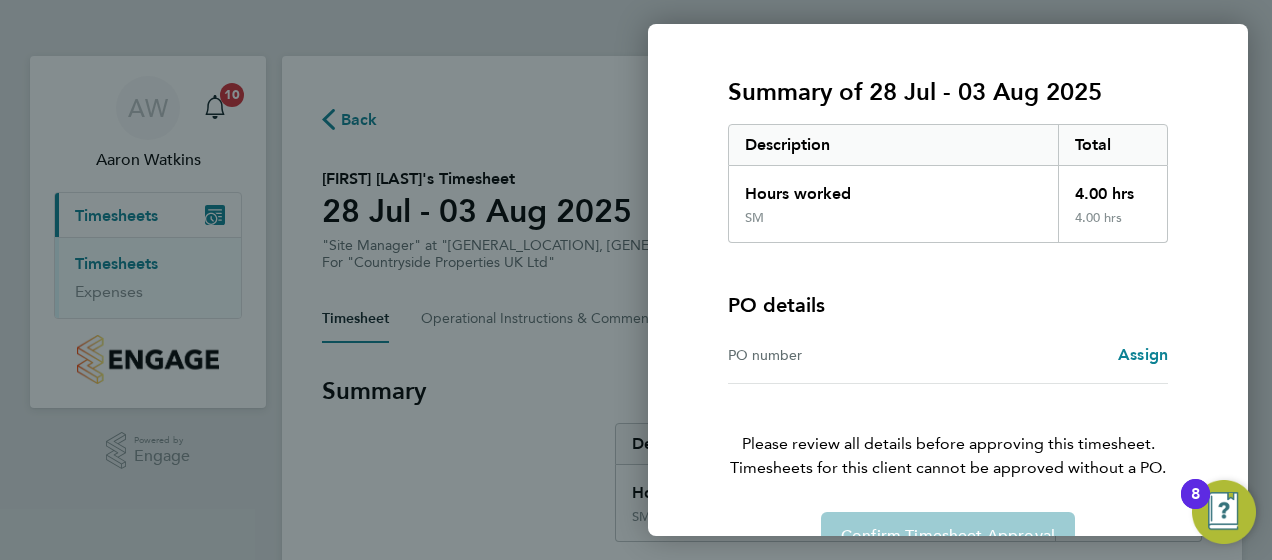 scroll, scrollTop: 240, scrollLeft: 0, axis: vertical 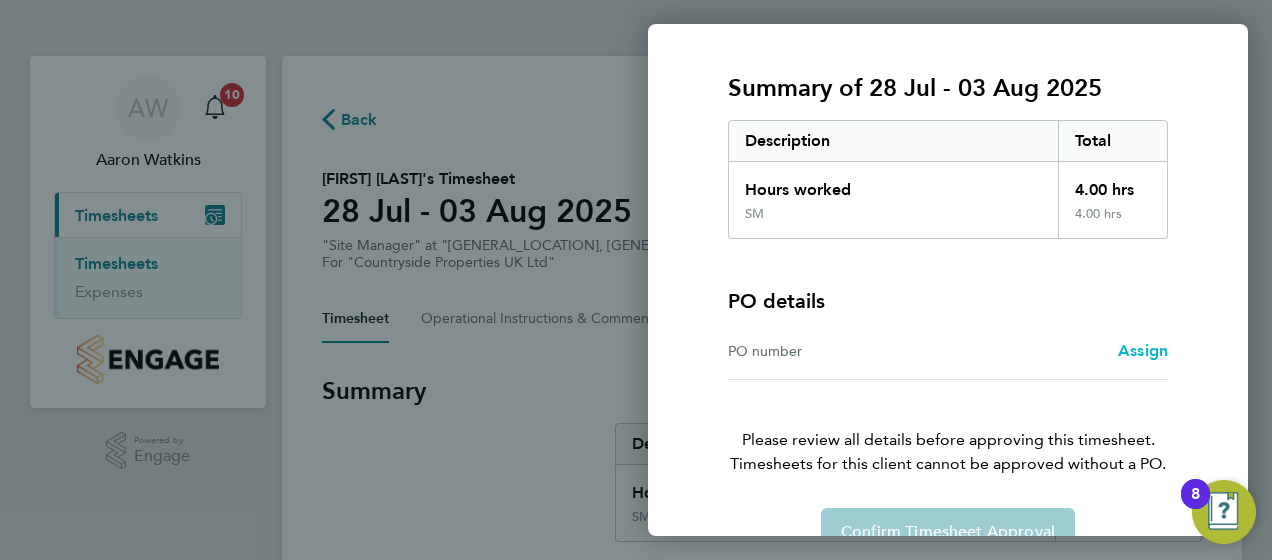 click on "Assign" at bounding box center (1143, 350) 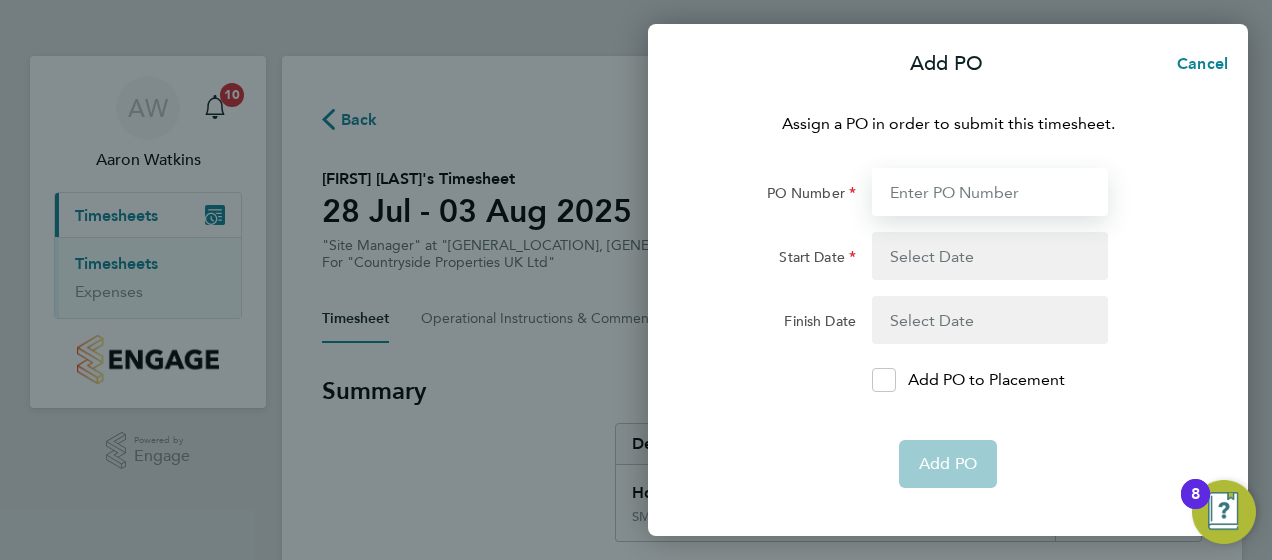 click on "PO Number" at bounding box center [990, 192] 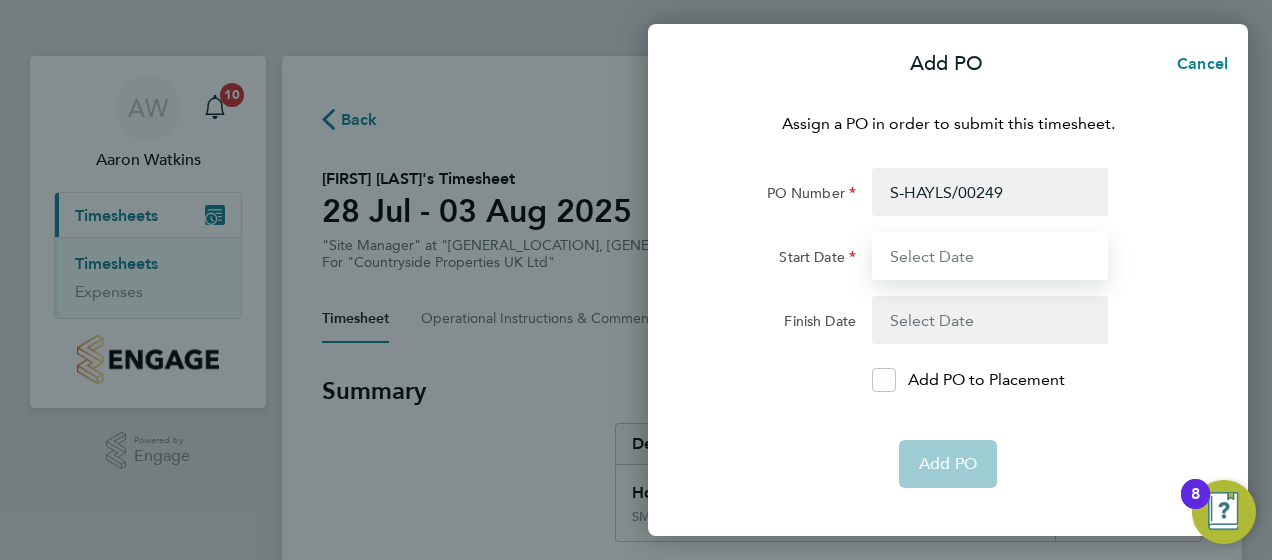 type on "[DATE]" 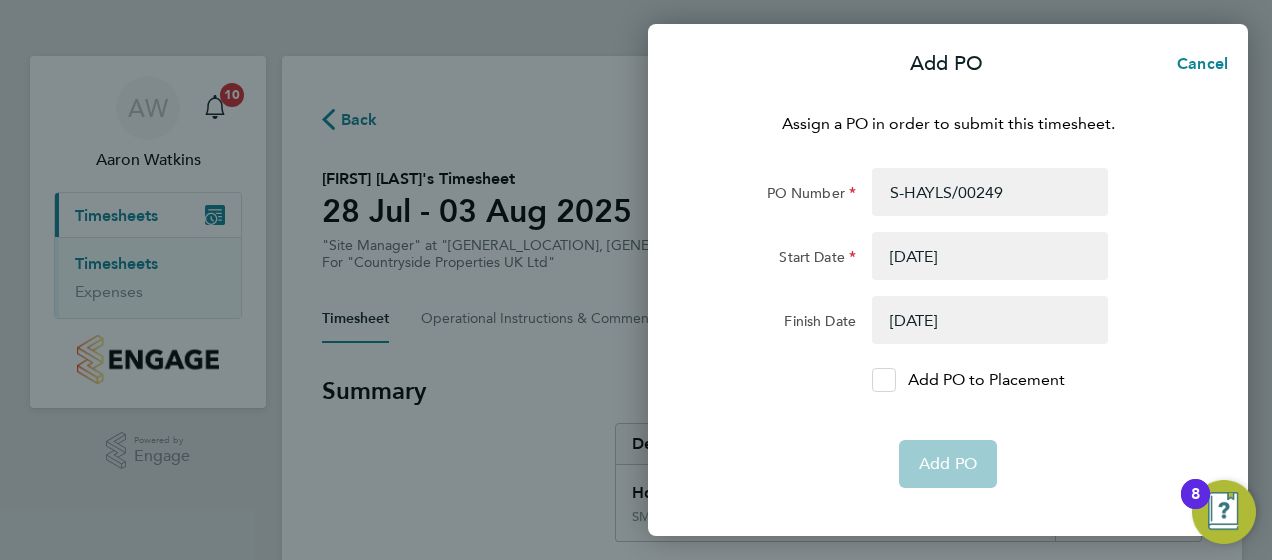 click 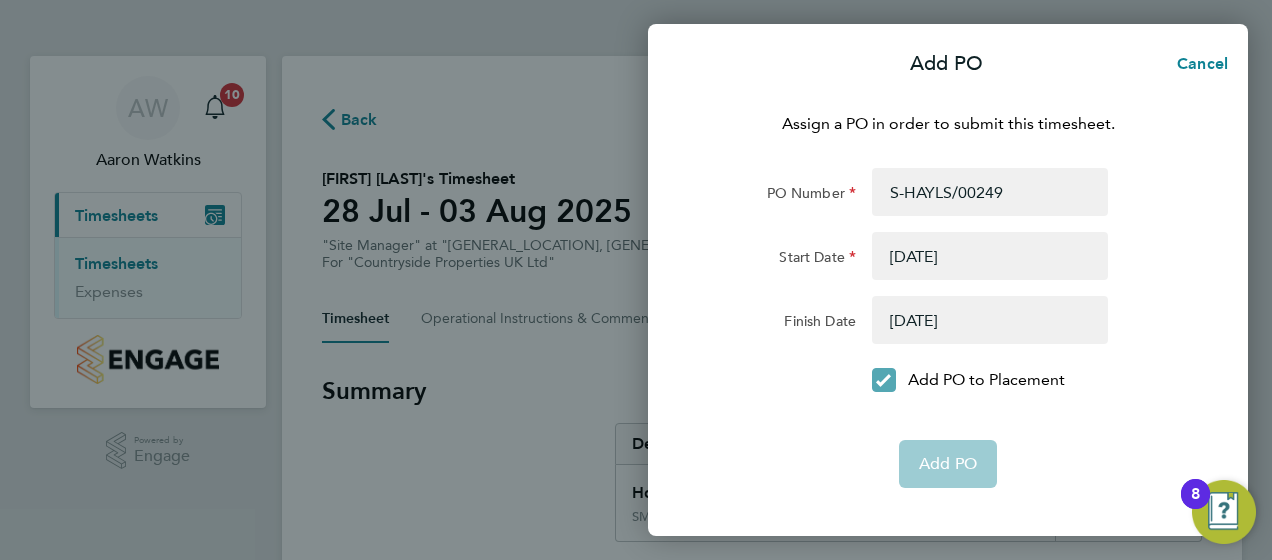 click 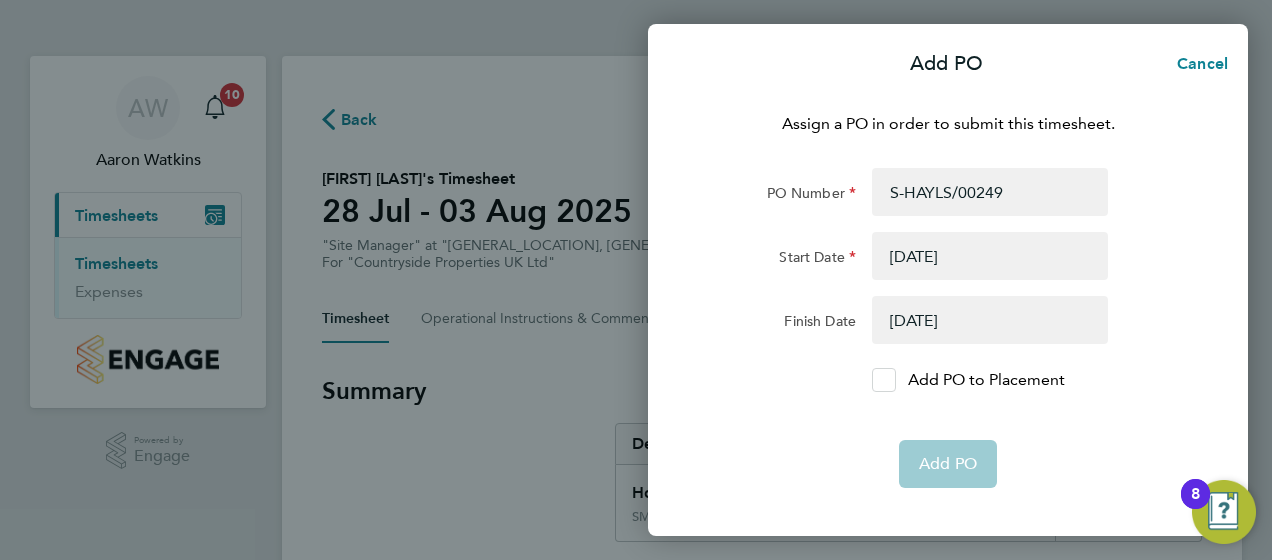 drag, startPoint x: 878, startPoint y: 386, endPoint x: 893, endPoint y: 388, distance: 15.132746 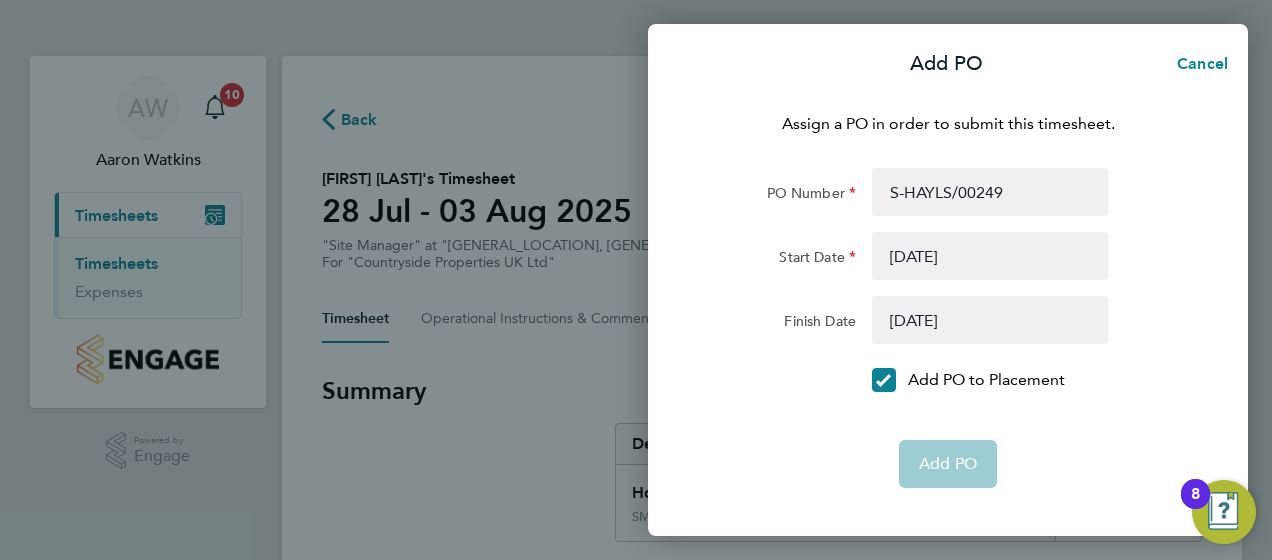 click on "Add PO" 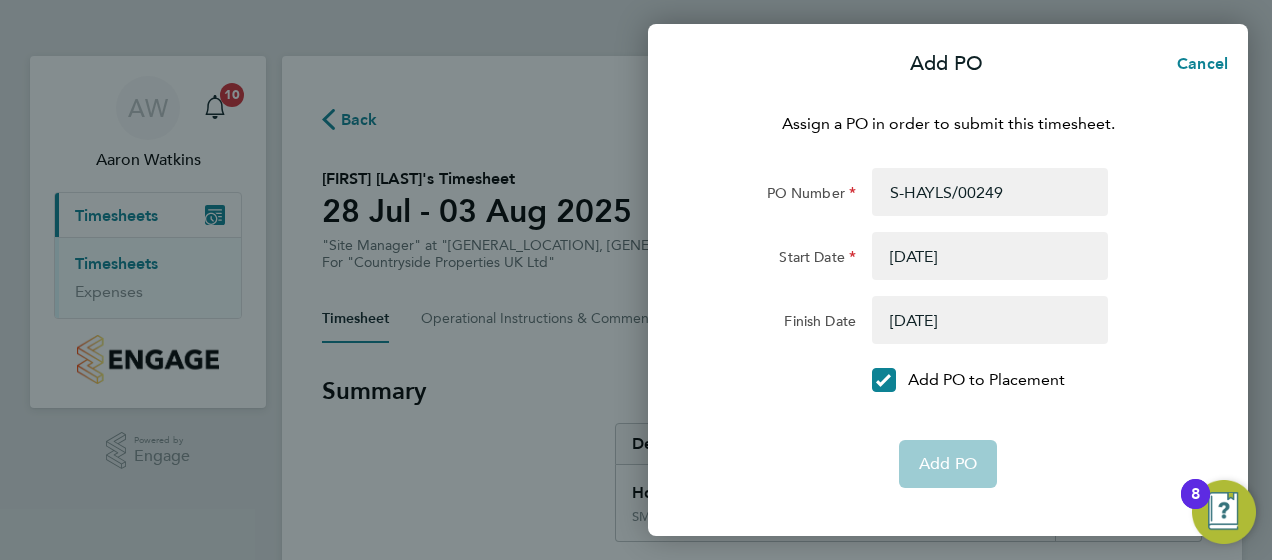 click on "Add PO" 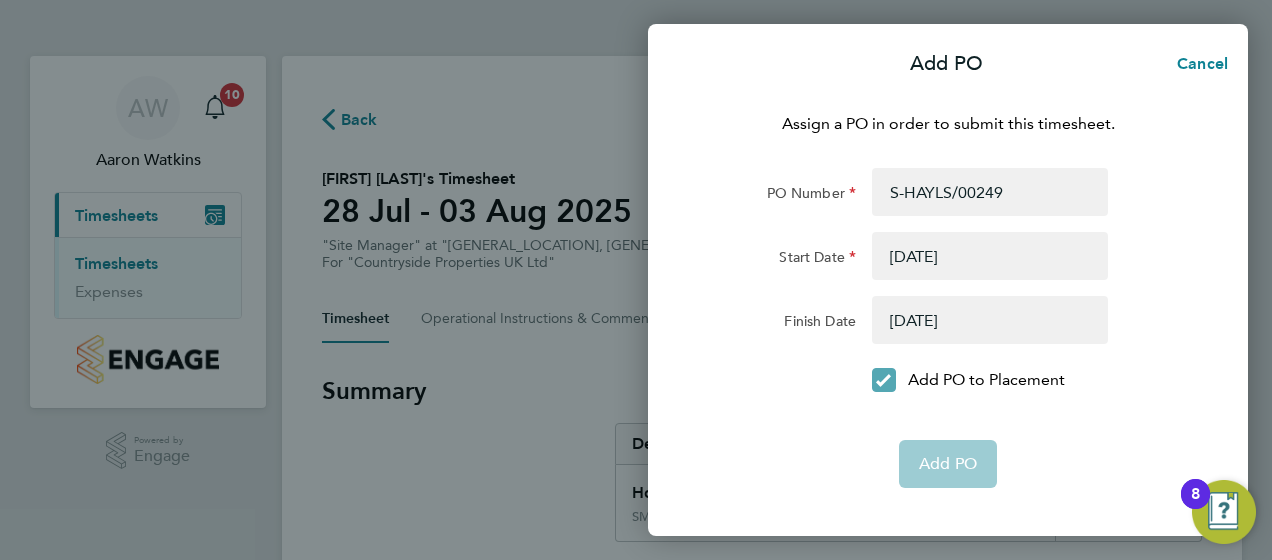 click 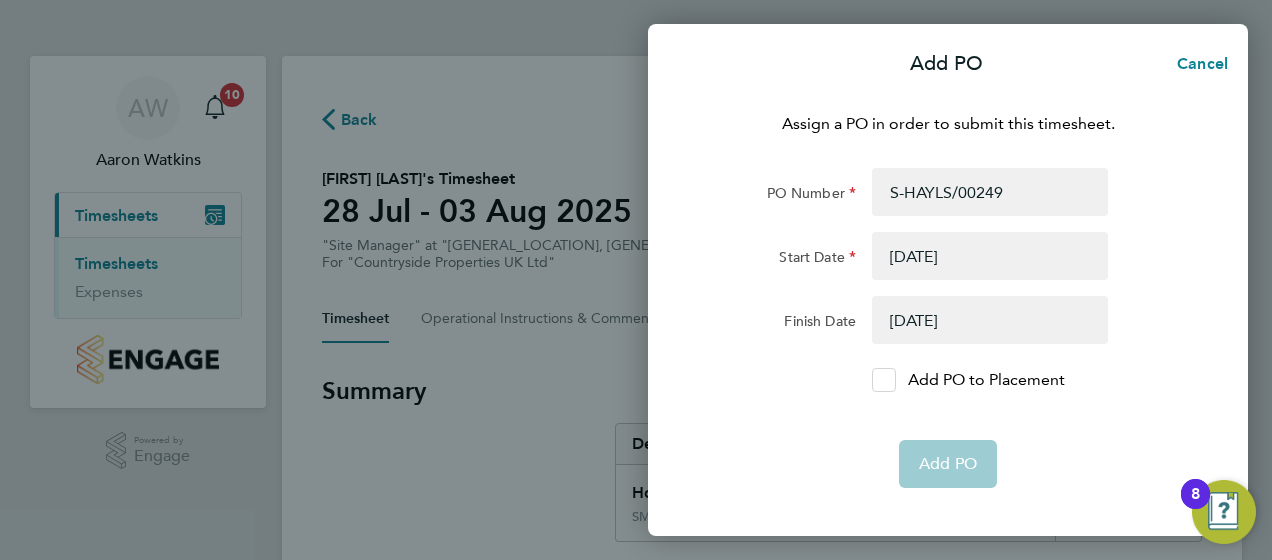 click 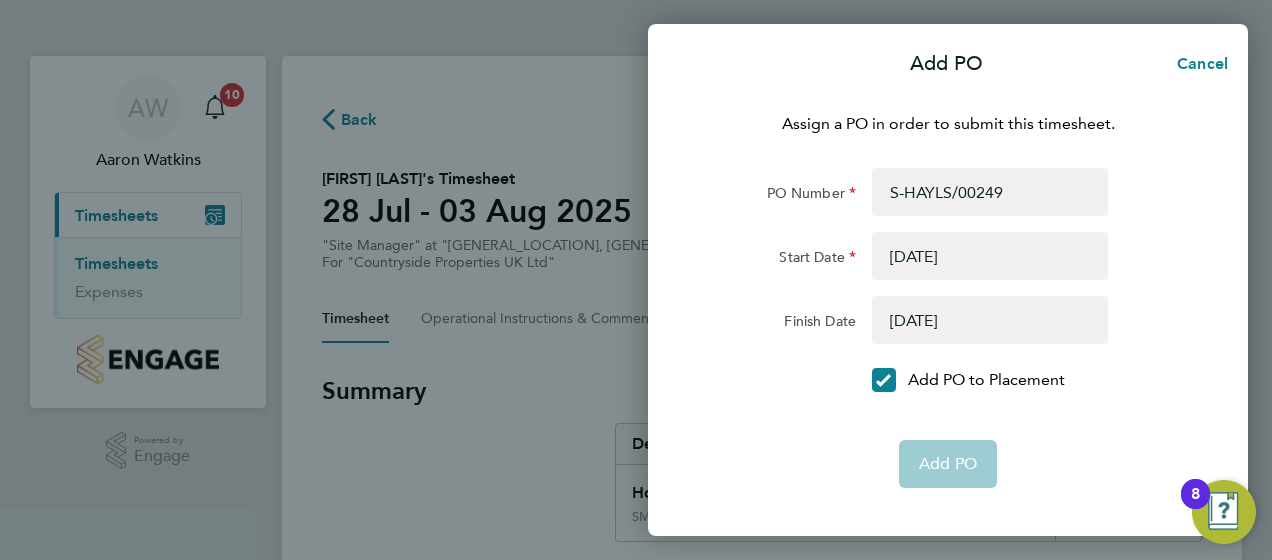 click on "Add PO" 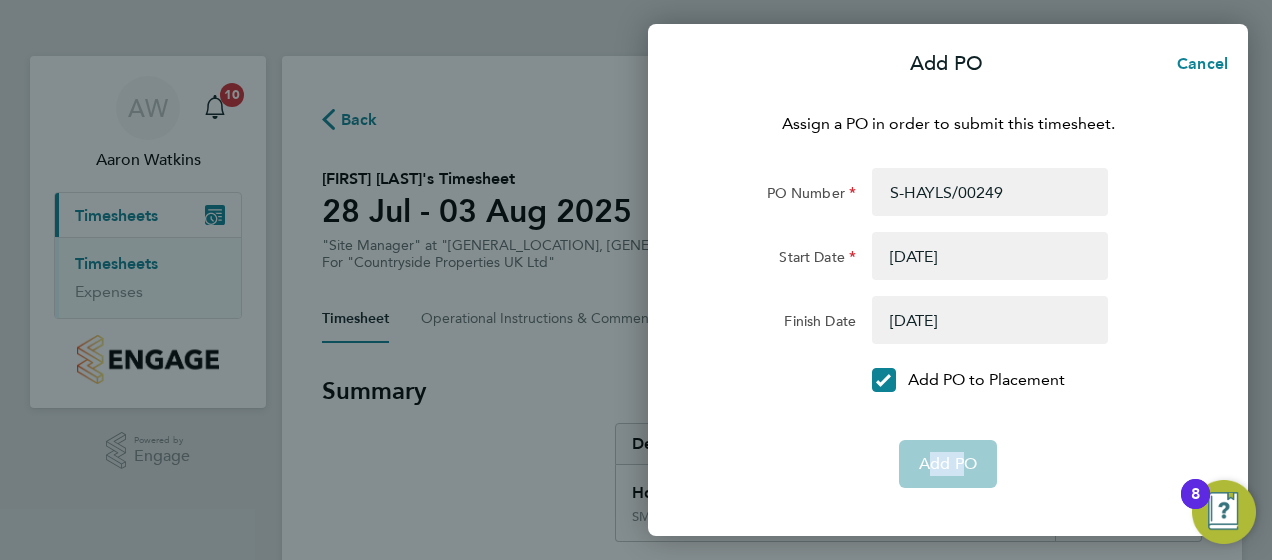 click on "Add PO" 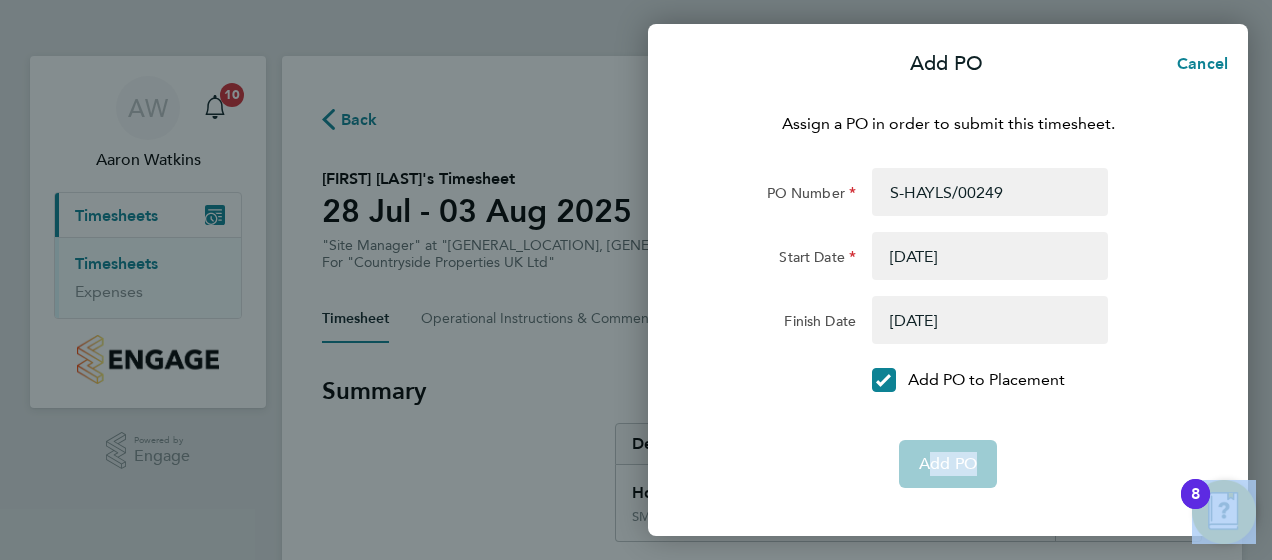 click on "Add PO" 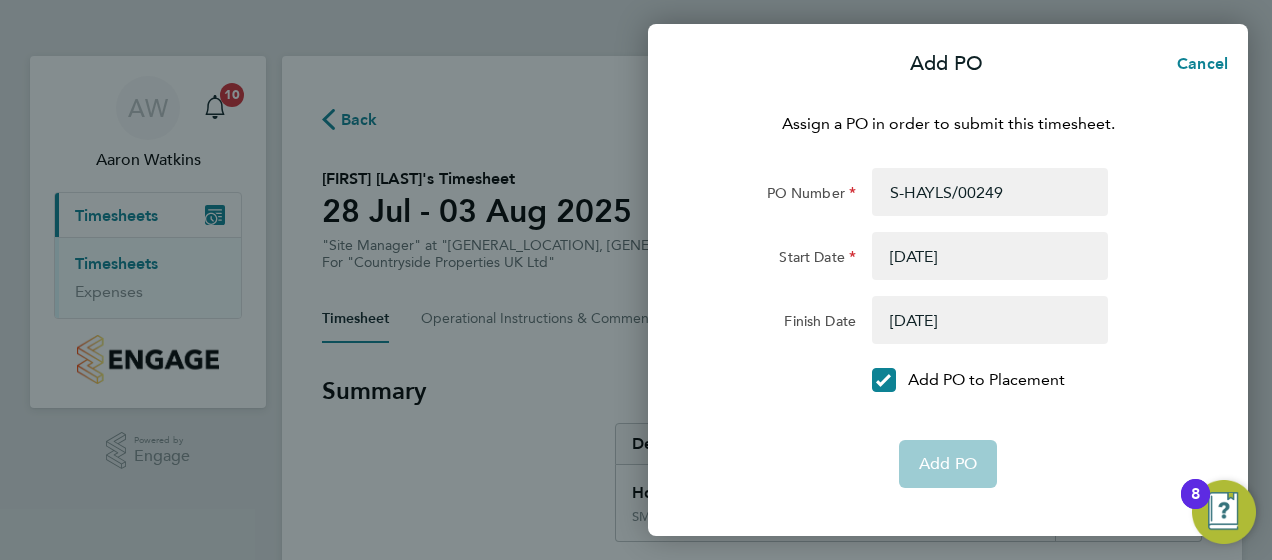 drag, startPoint x: 940, startPoint y: 481, endPoint x: 784, endPoint y: 430, distance: 164.12495 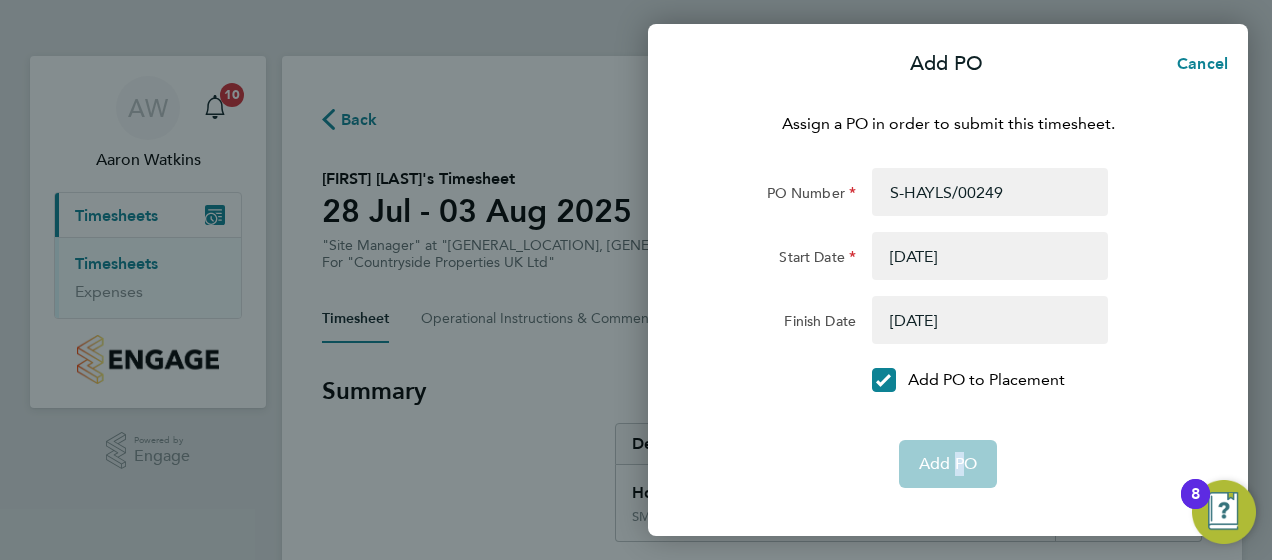 click on "Add PO" 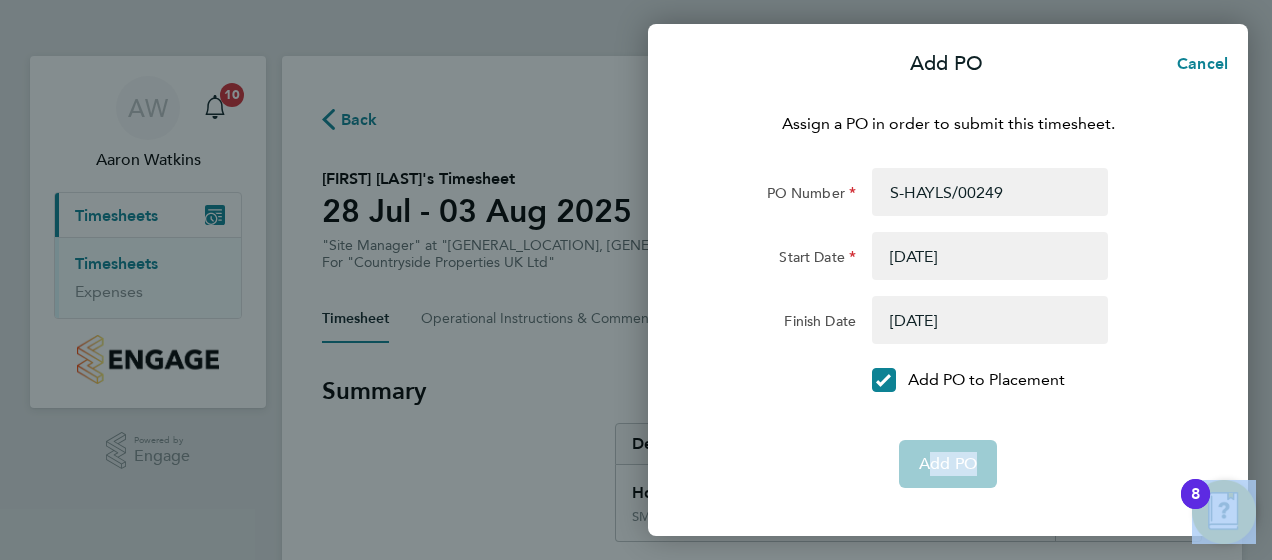 click on "Add PO" 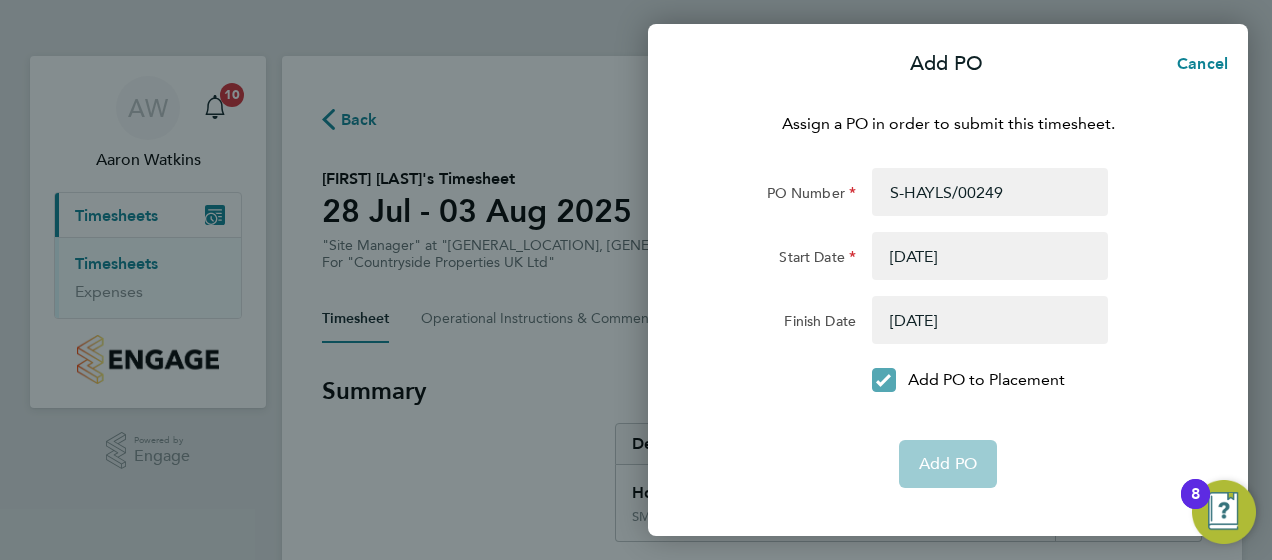 drag, startPoint x: 948, startPoint y: 468, endPoint x: 877, endPoint y: 378, distance: 114.6342 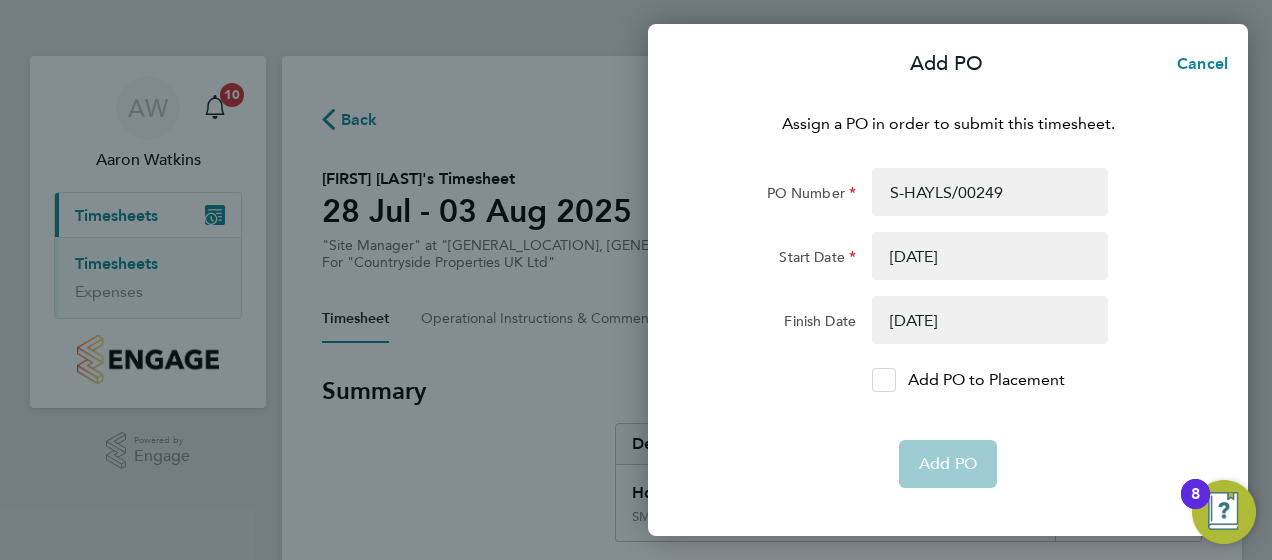 click on "Add PO" 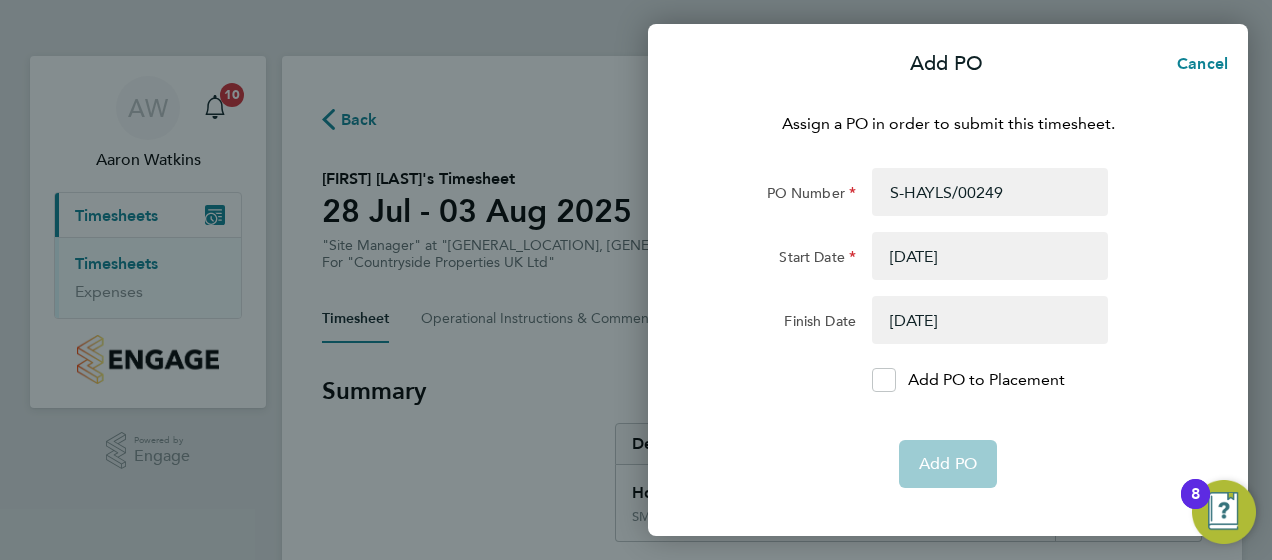click on "Add PO" 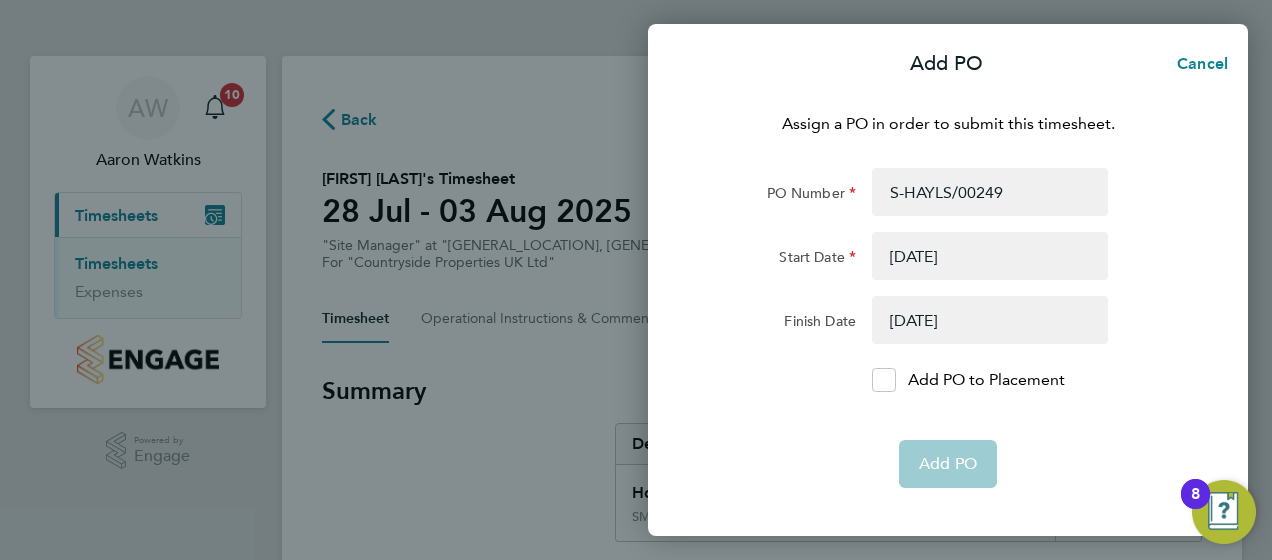 click 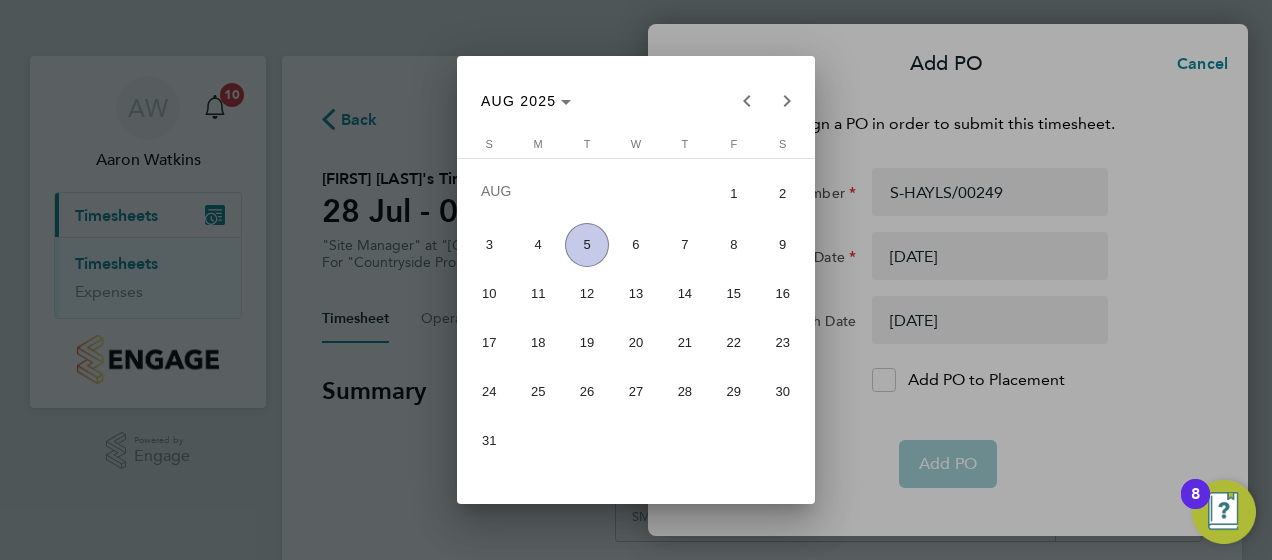 click on "28" at bounding box center (685, 391) 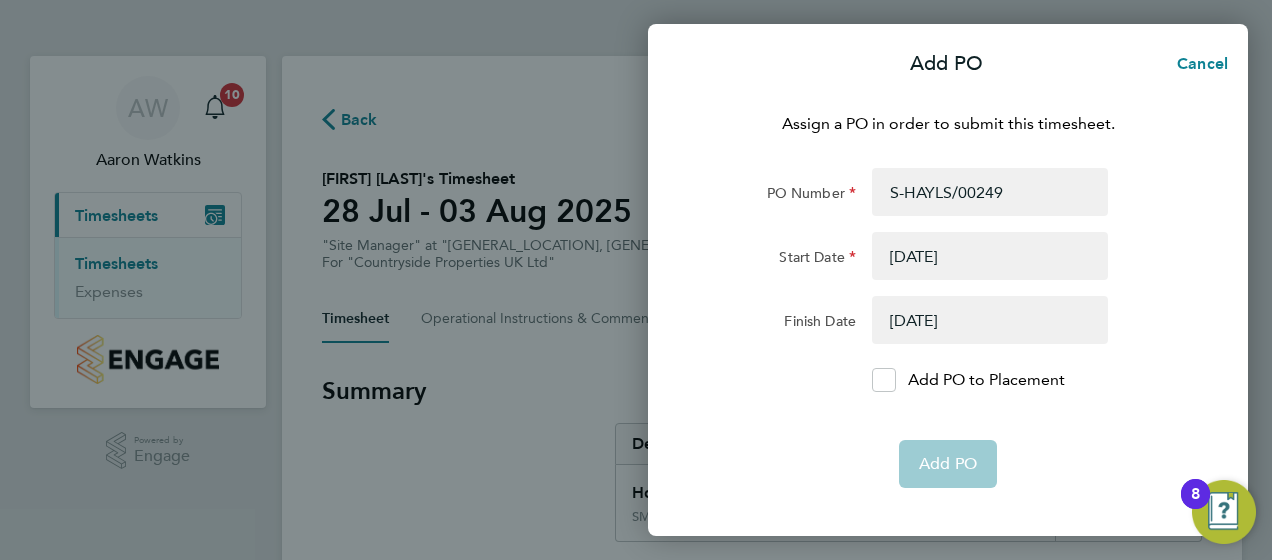 drag, startPoint x: 882, startPoint y: 380, endPoint x: 822, endPoint y: 402, distance: 63.90618 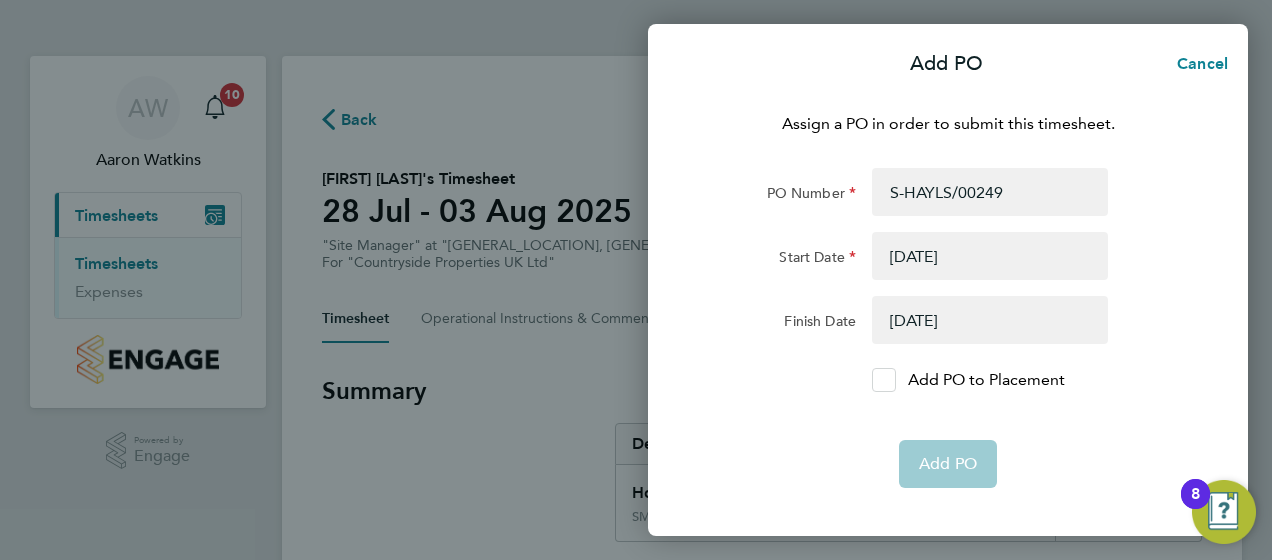 click 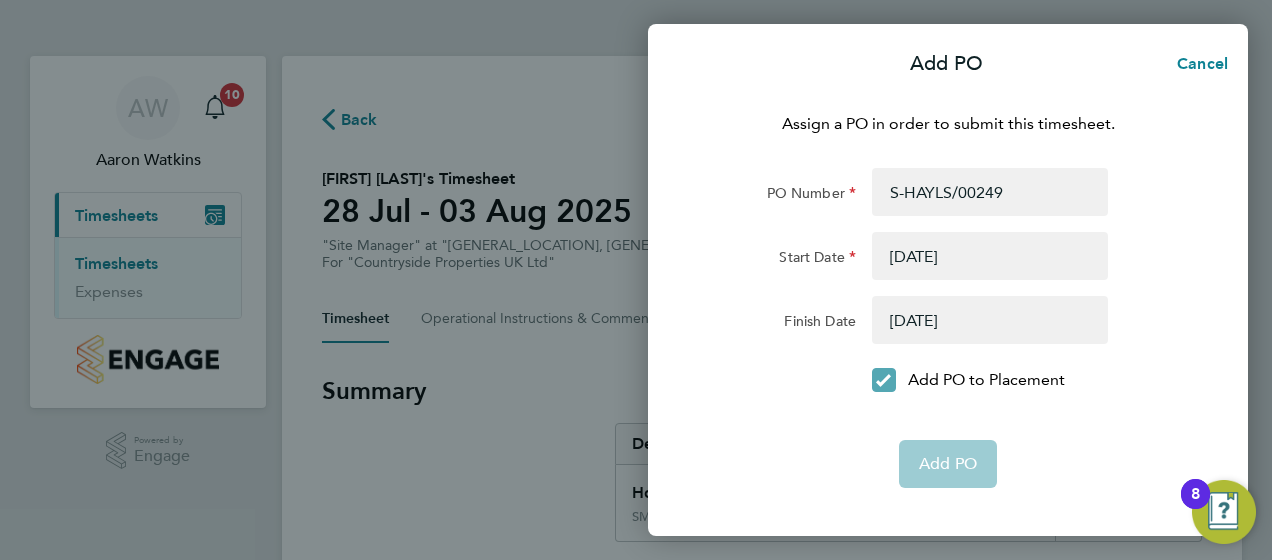 click on "Add PO" 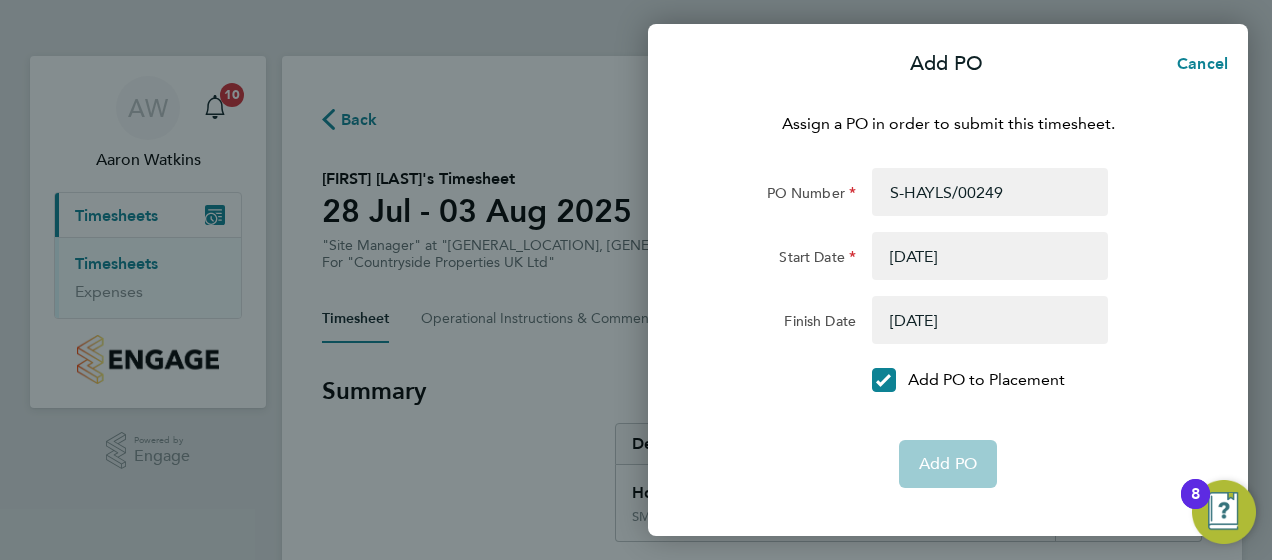 click on "Add PO" 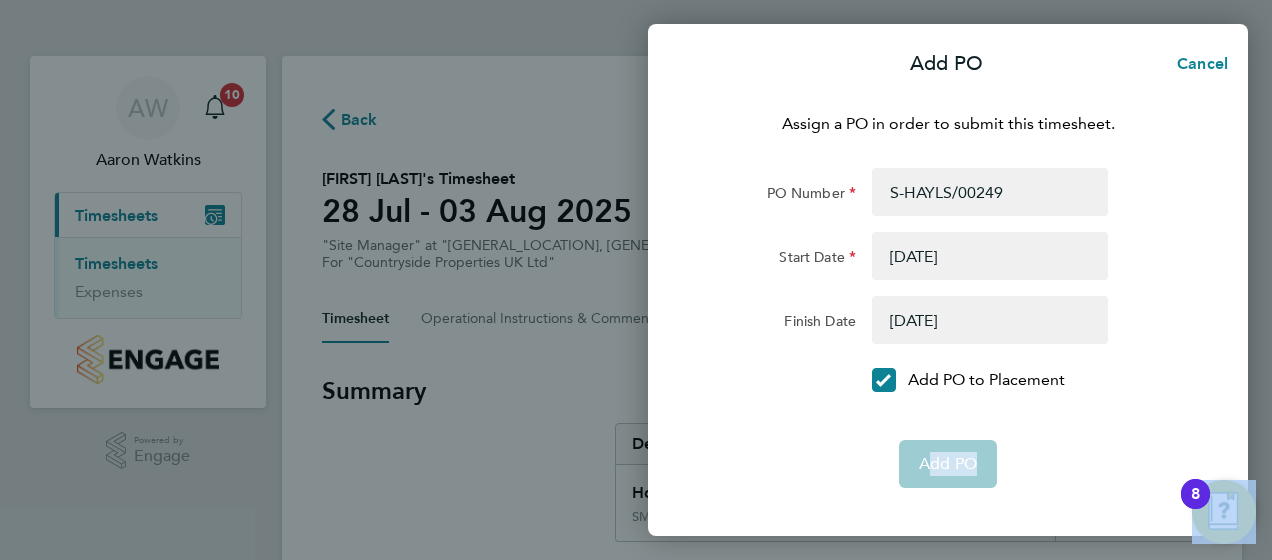click on "Add PO" 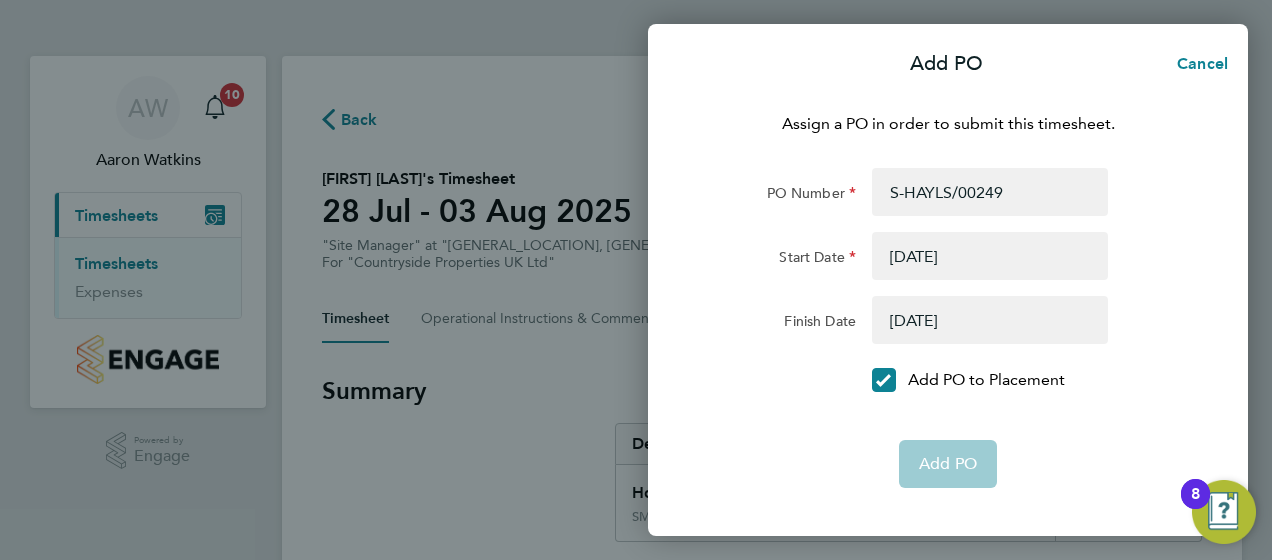 drag, startPoint x: 956, startPoint y: 483, endPoint x: 848, endPoint y: 478, distance: 108.11568 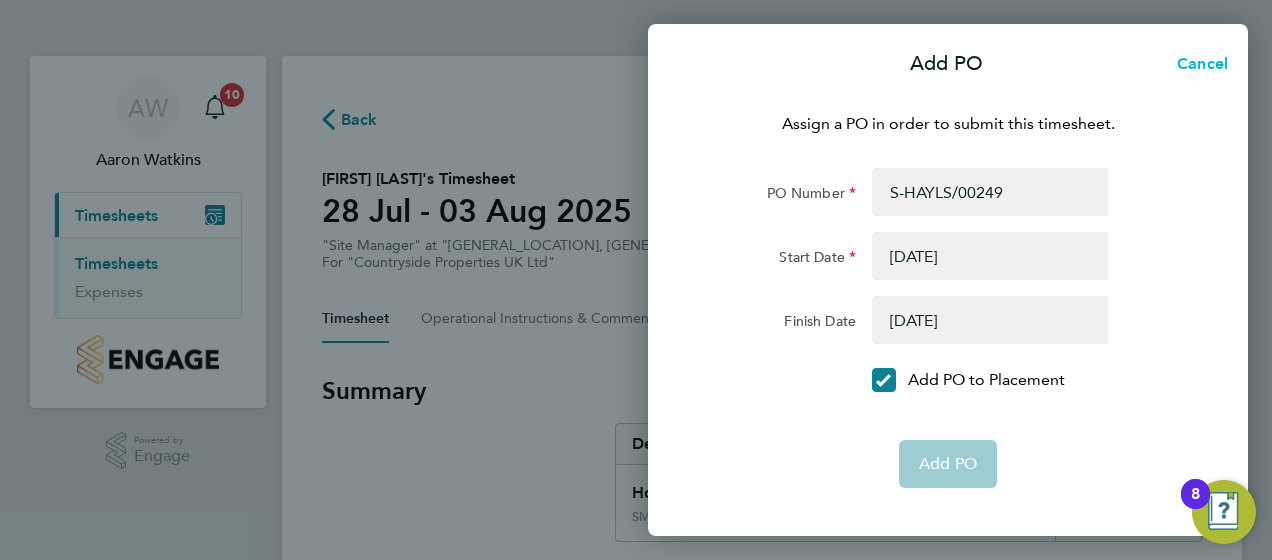 click on "Cancel" 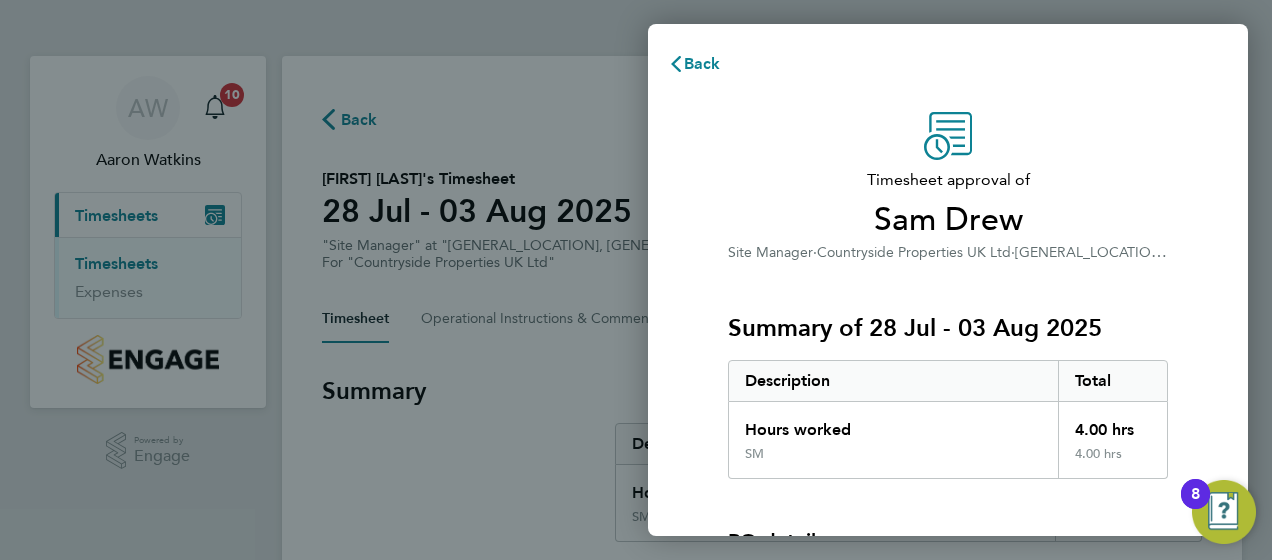 click on "Sam Drew" 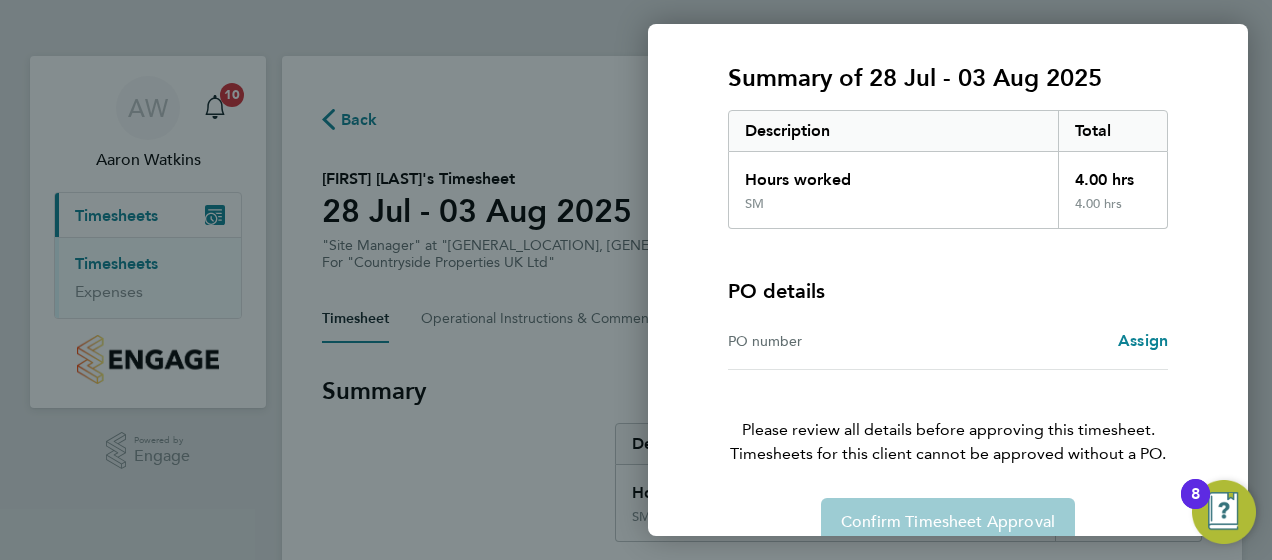 scroll, scrollTop: 282, scrollLeft: 0, axis: vertical 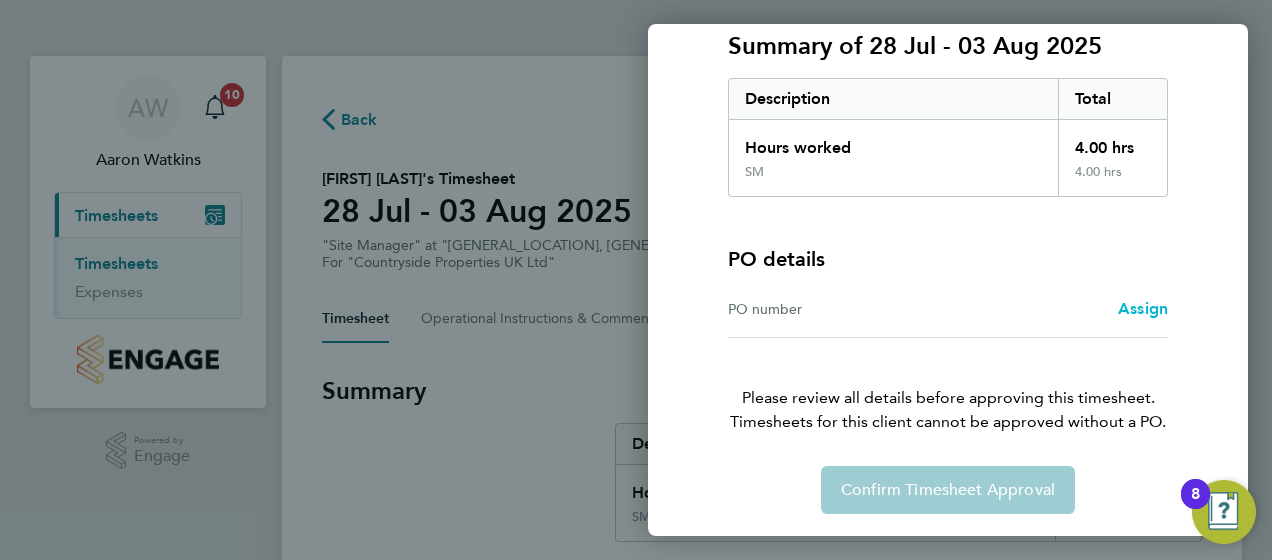 click on "Assign" at bounding box center [1143, 308] 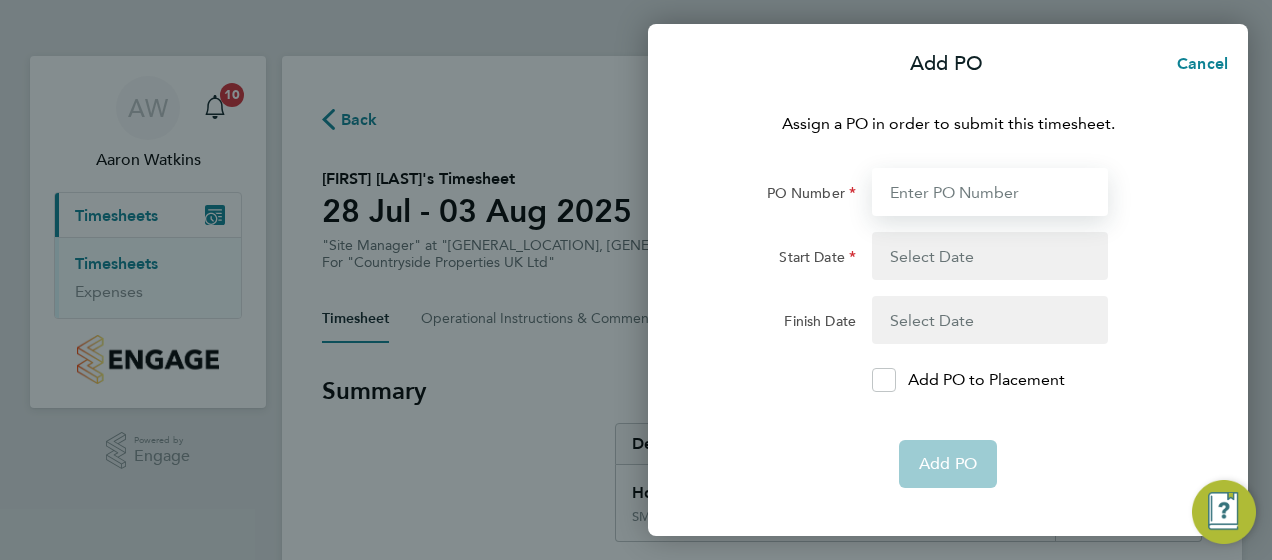 click on "PO Number" at bounding box center [990, 192] 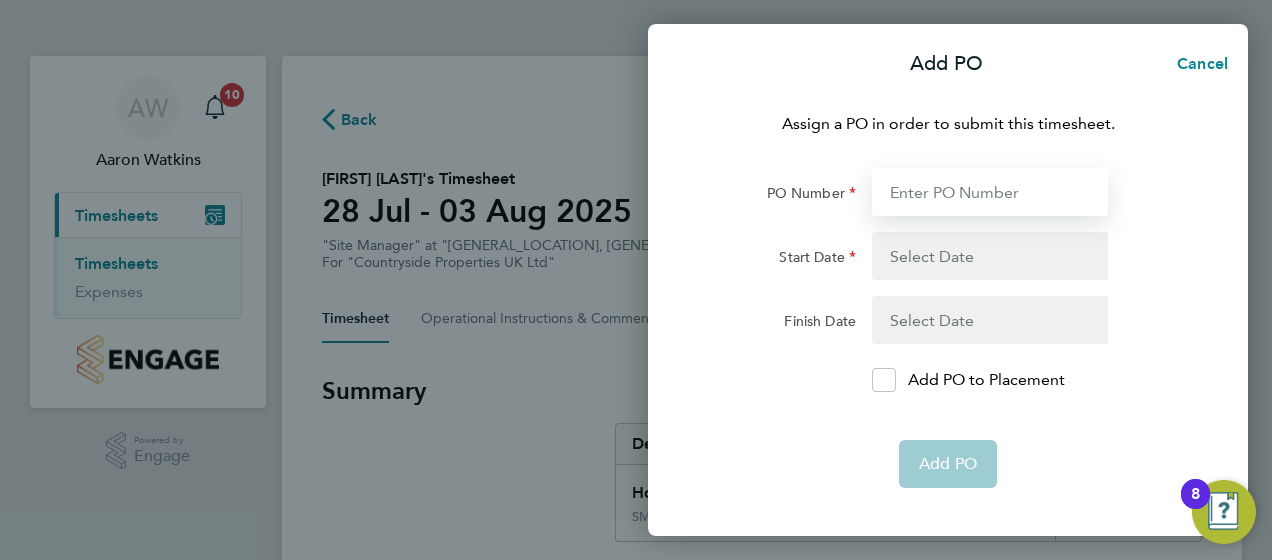 type on "S-HAYLS/00249" 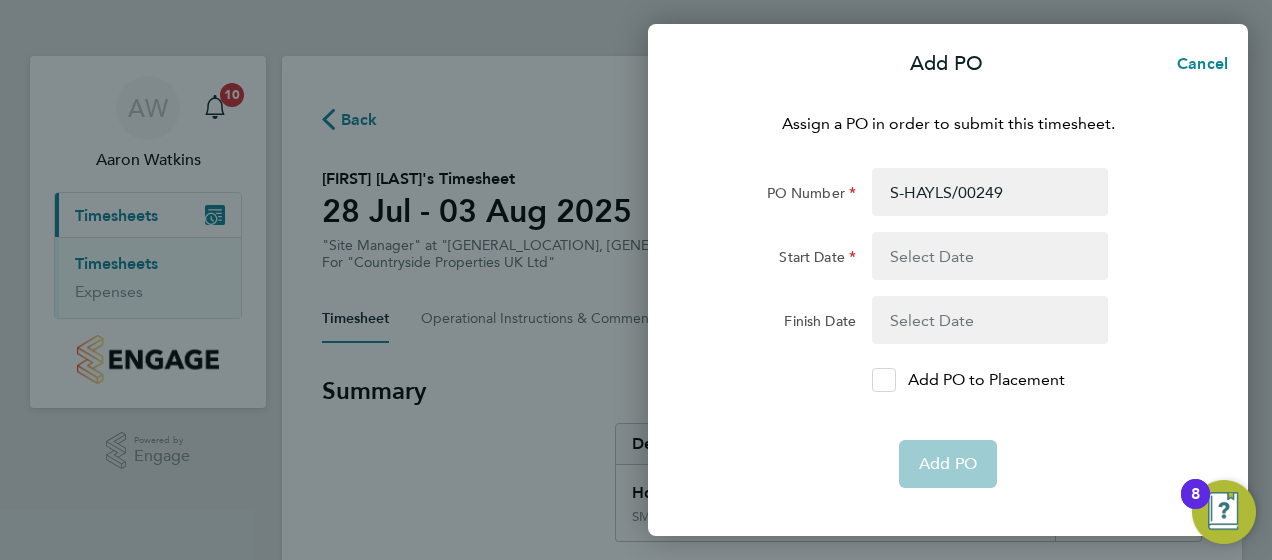 click 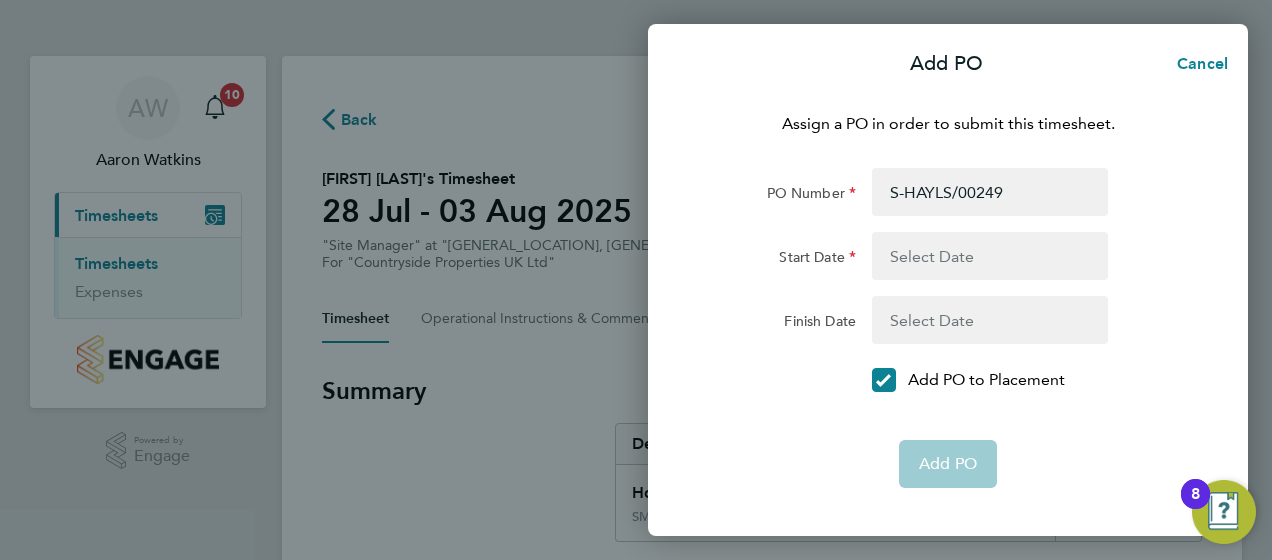 click on "Add PO" 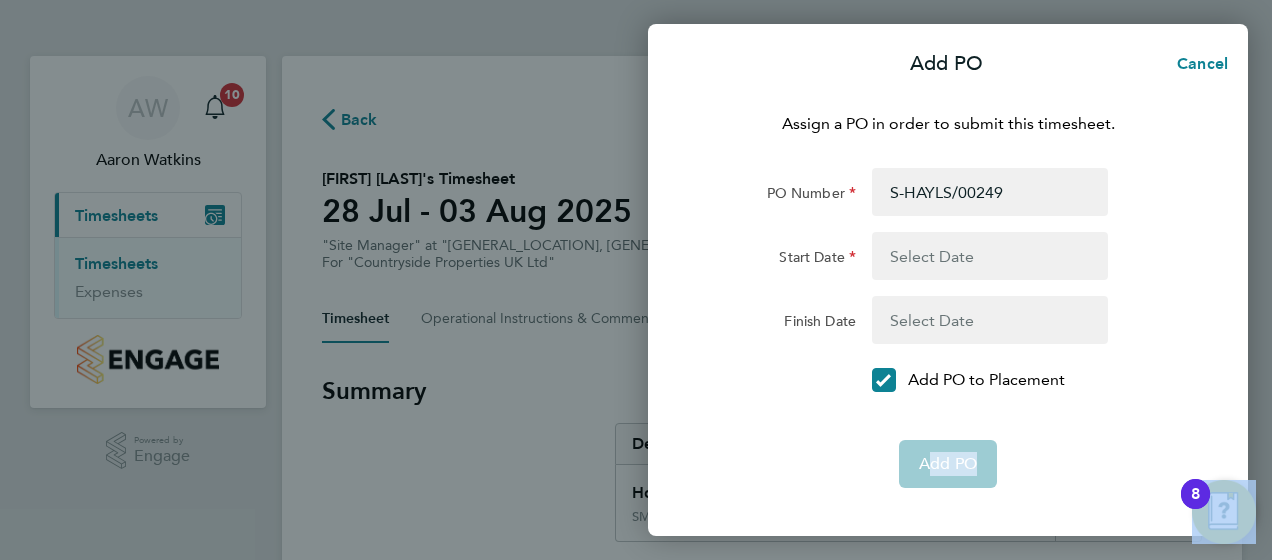 click on "Add PO" 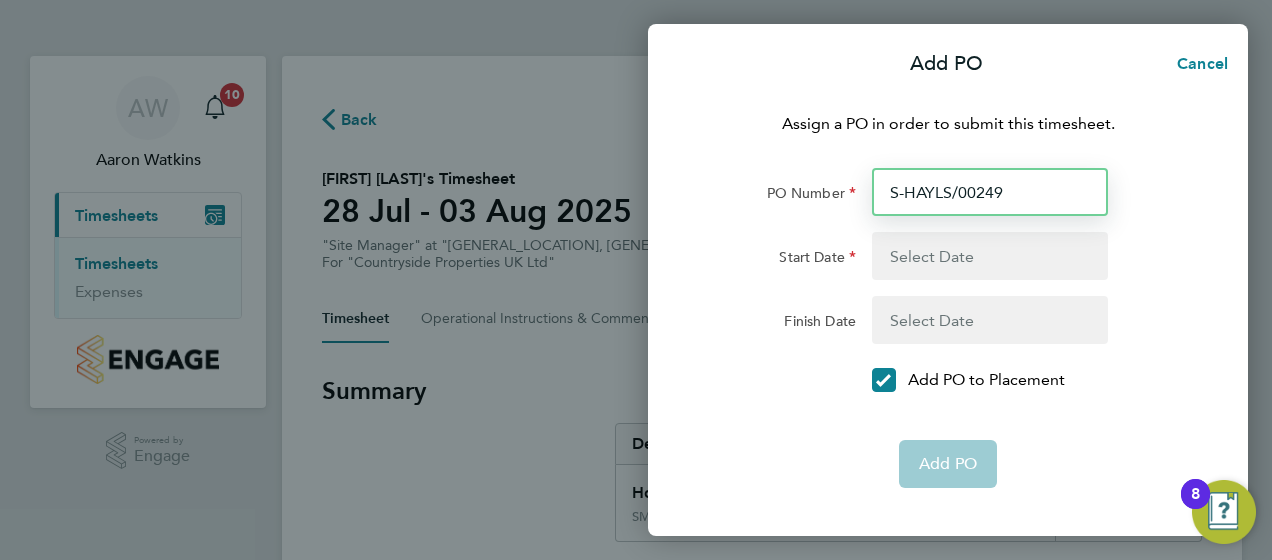 drag, startPoint x: 963, startPoint y: 470, endPoint x: 1025, endPoint y: 179, distance: 297.53152 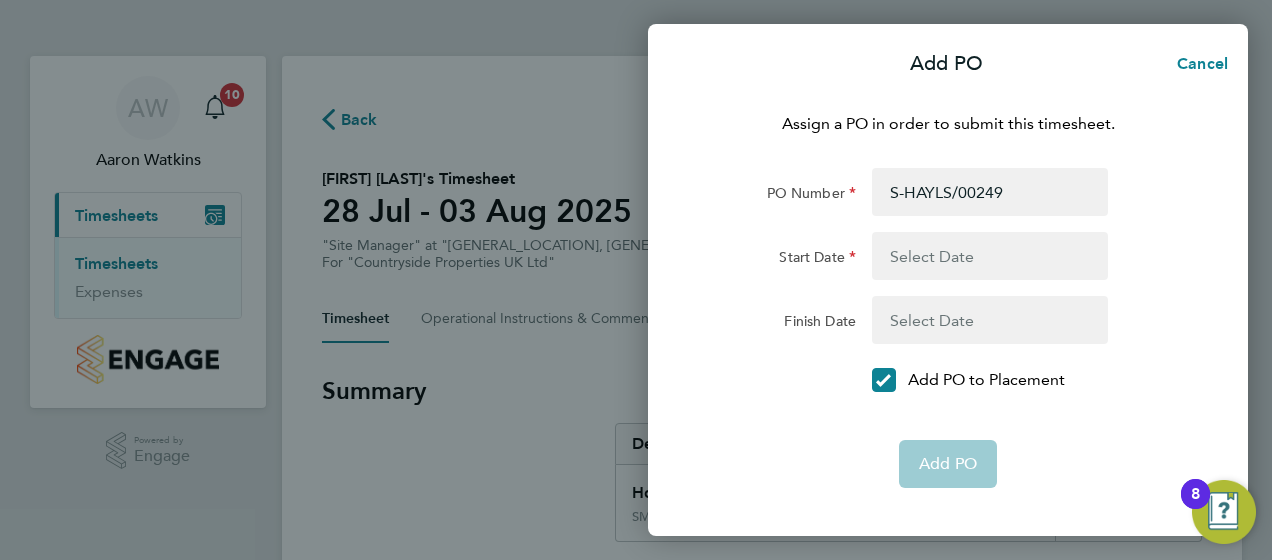 click 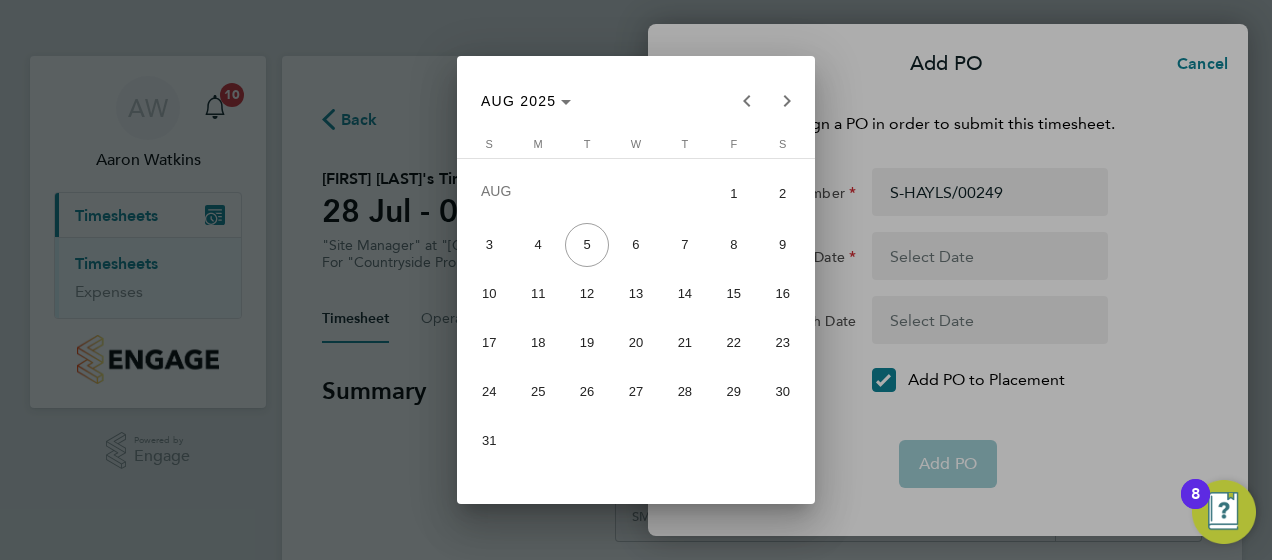 click on "28" at bounding box center (685, 391) 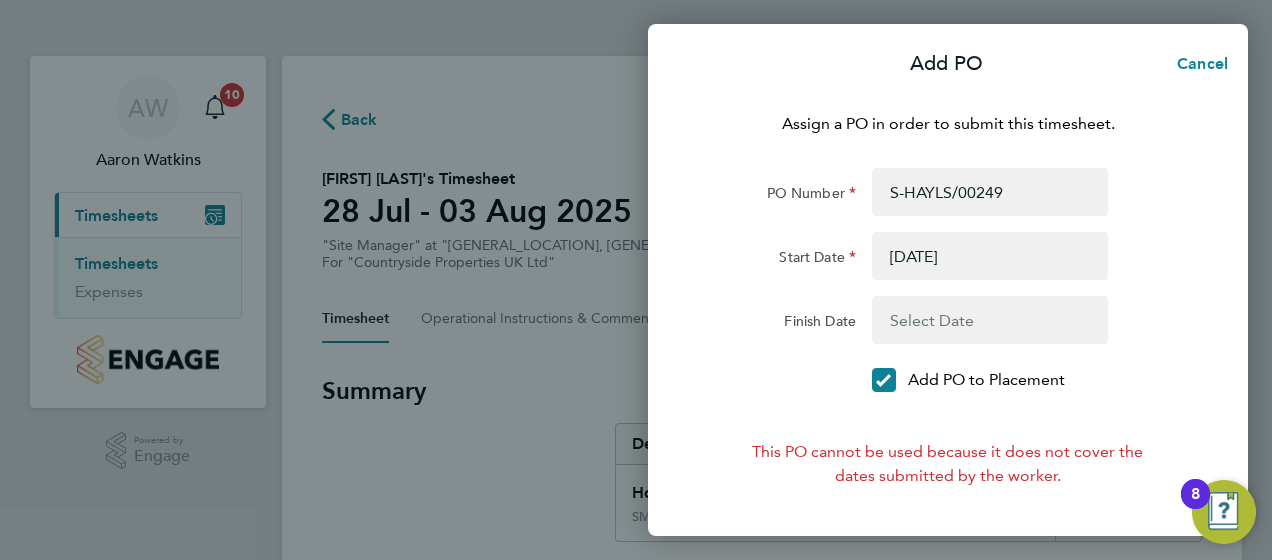 click 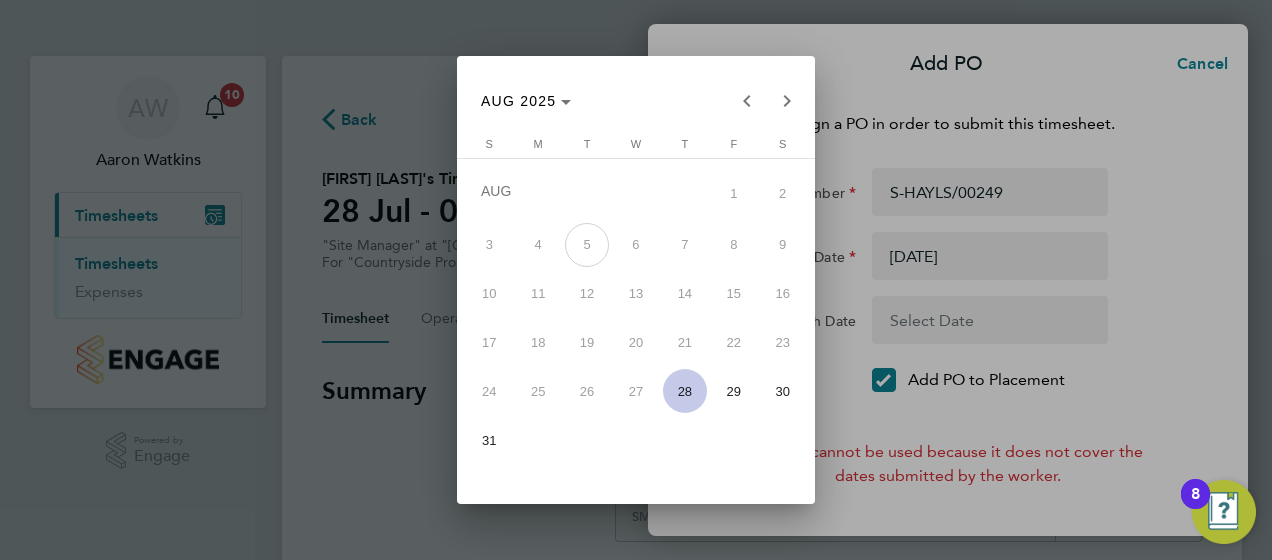 click at bounding box center [636, 280] 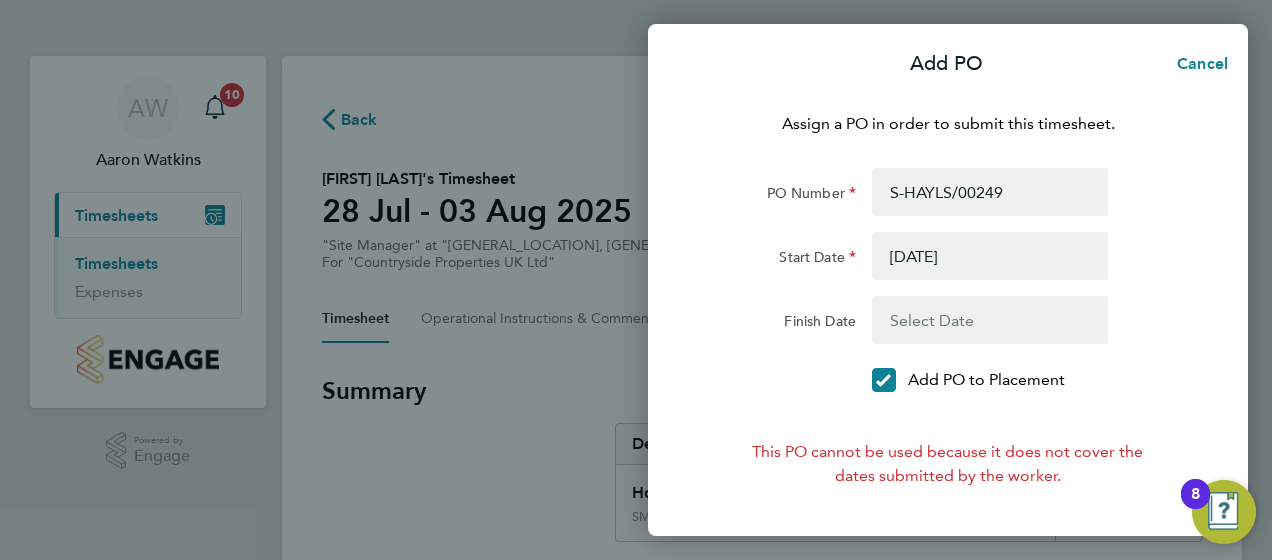 click 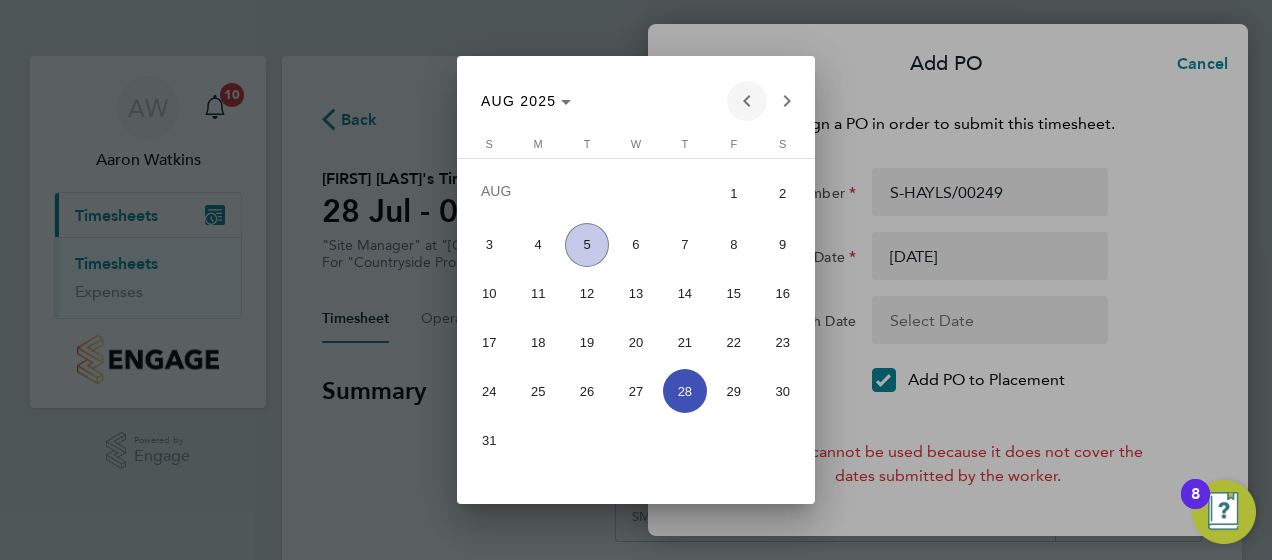 click at bounding box center [747, 101] 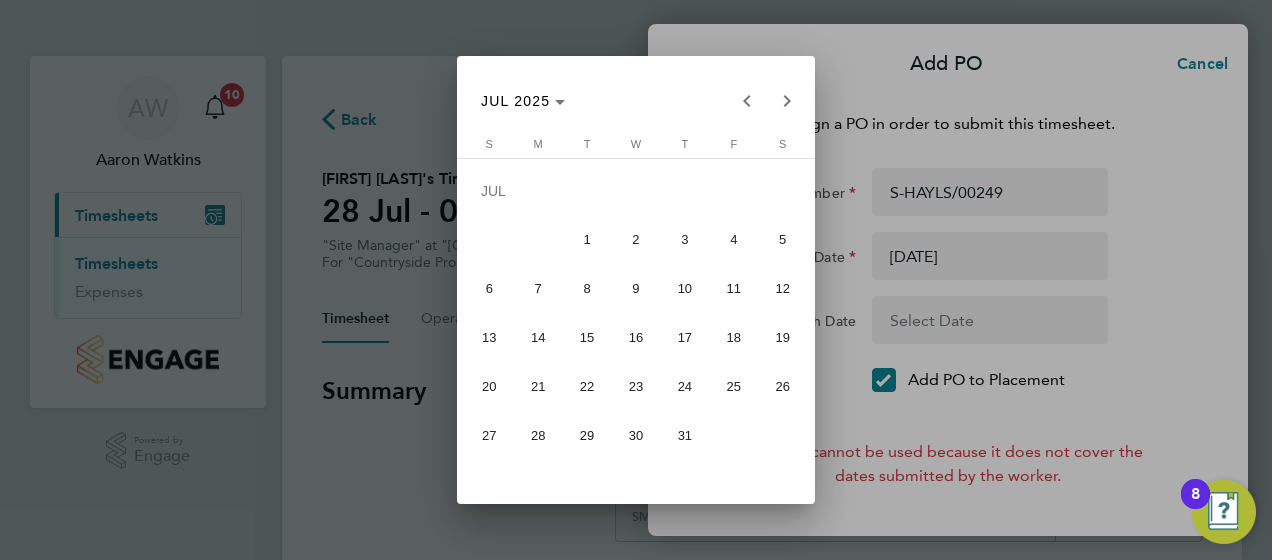 click on "28" at bounding box center (538, 435) 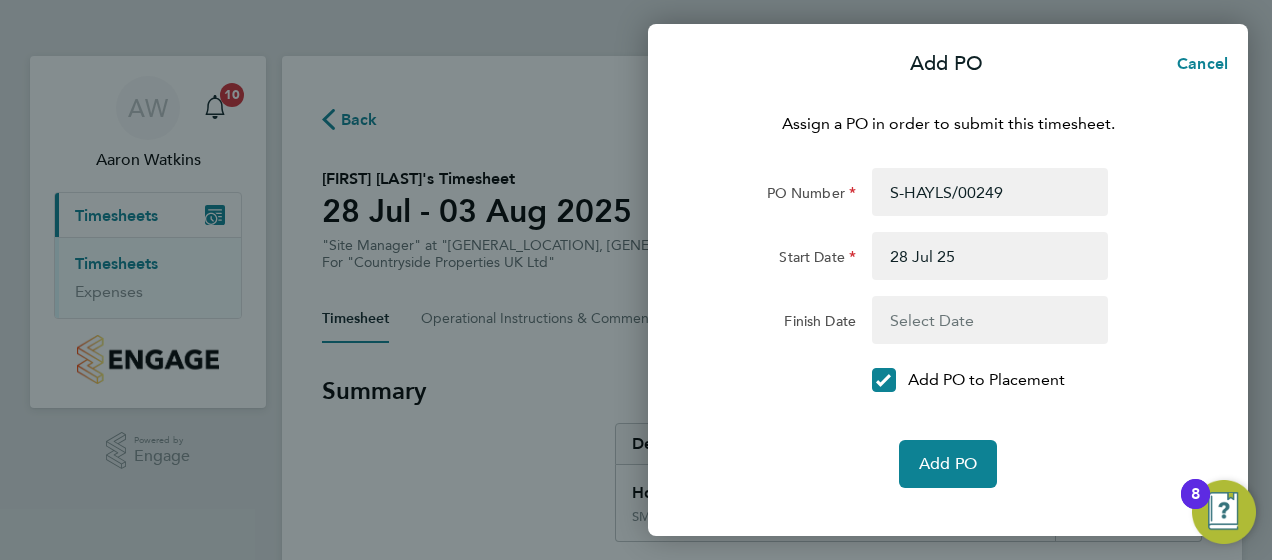 click 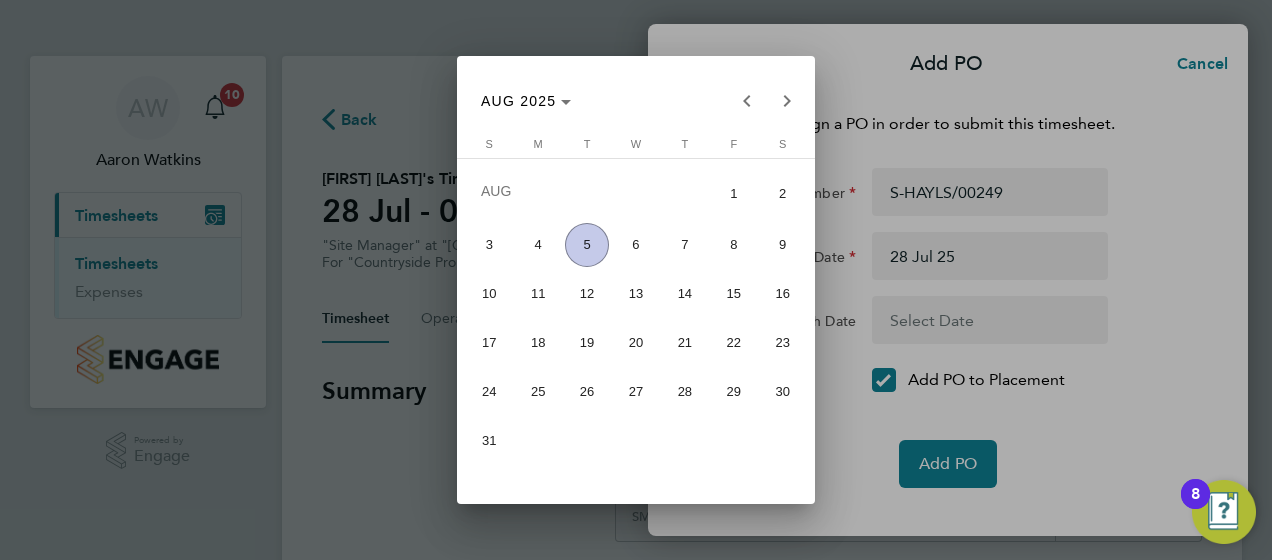 click at bounding box center (636, 280) 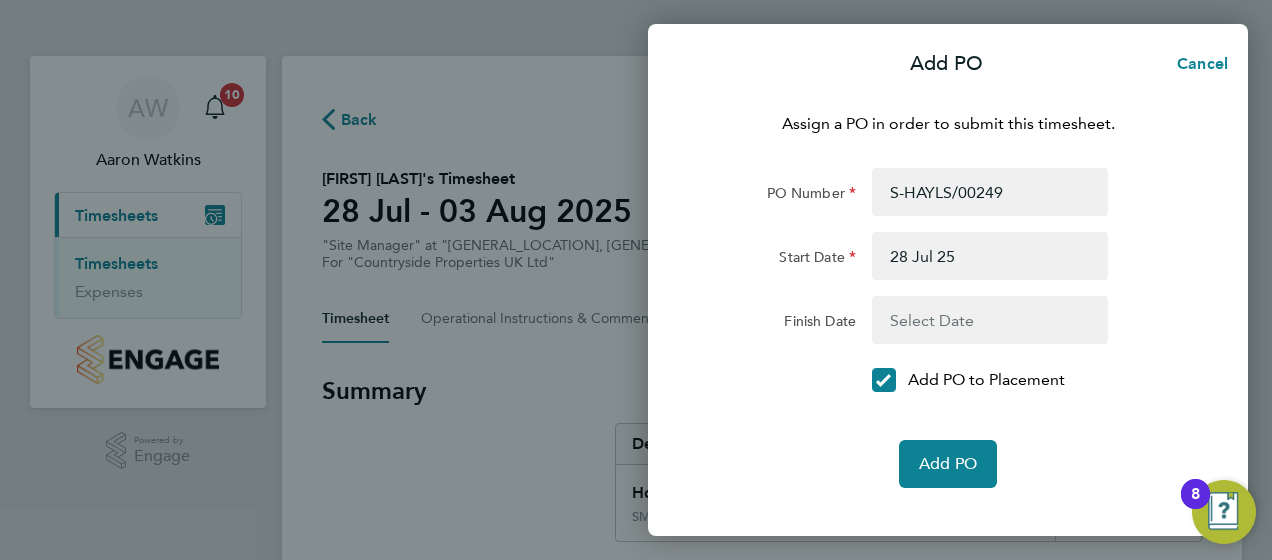 click 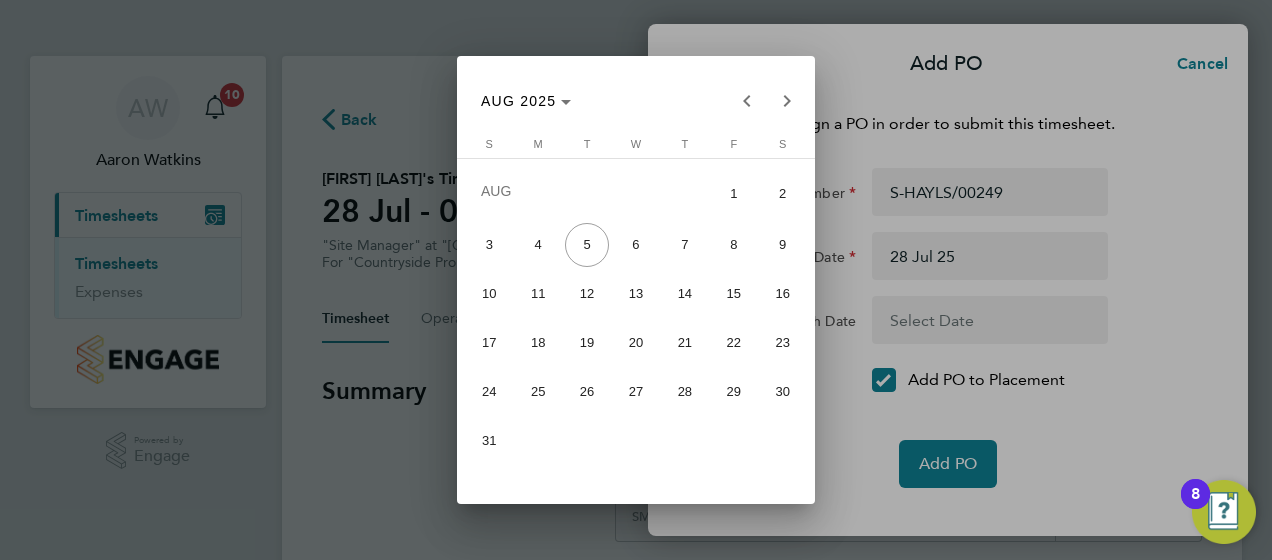 click on "3" at bounding box center (489, 245) 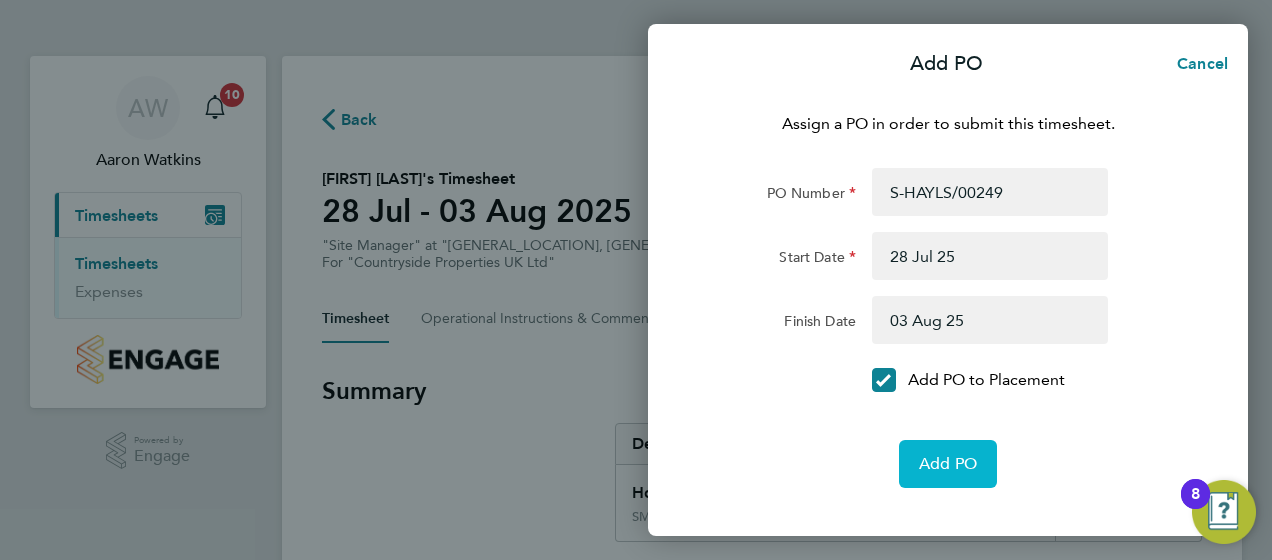 click on "Add PO" 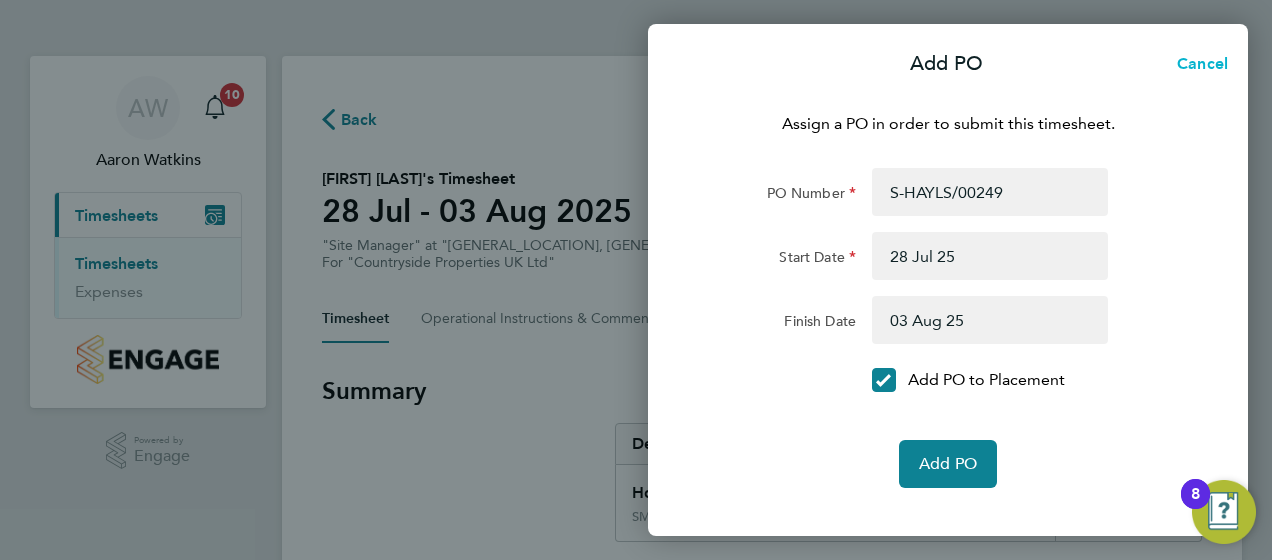 click on "Cancel" 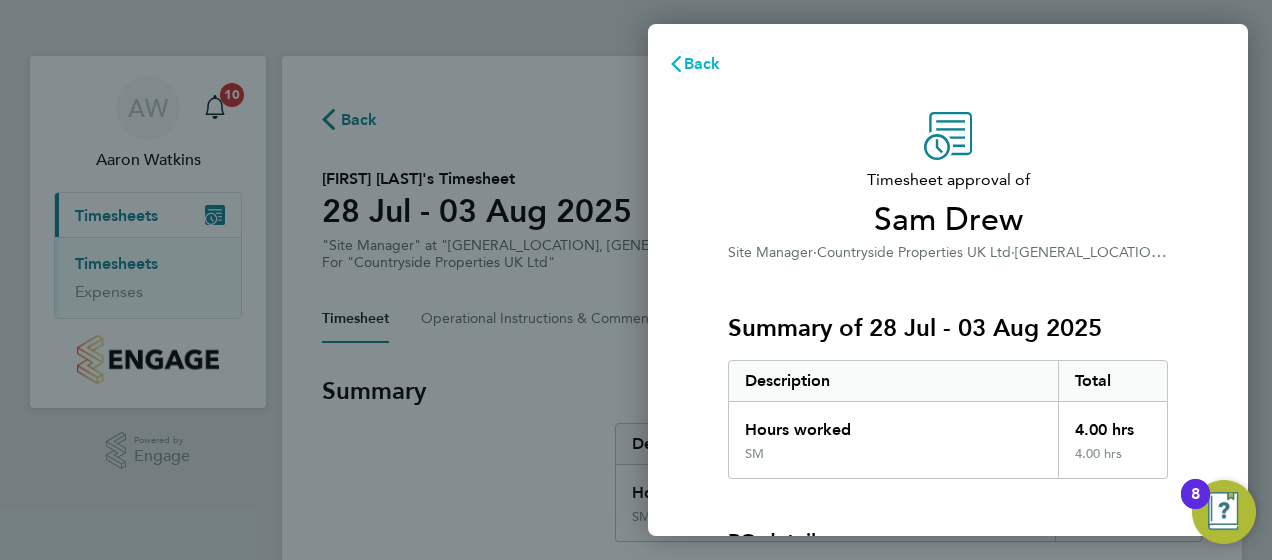 click on "Back" 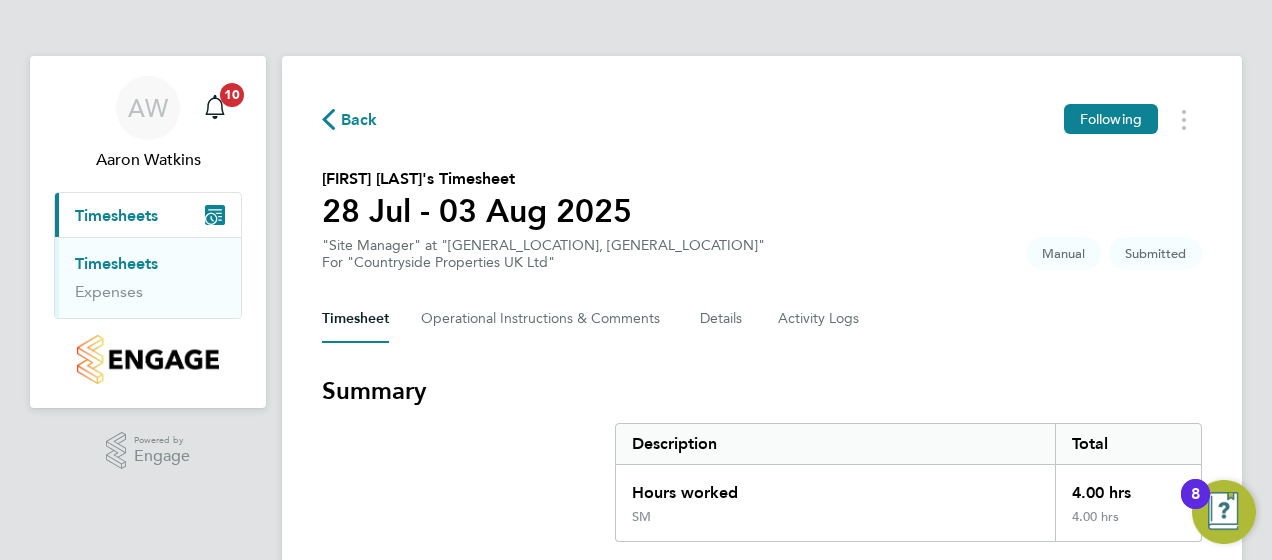 click on "Back  Following
[FIRST] [LAST]'s Timesheet   28 Jul - 03 Aug 2025   "Site Manager" at "[GENERAL_LOCATION], [GENERAL_LOCATION]"  For "Countryside Properties UK Ltd"  Submitted   Manual   Timesheet   Operational Instructions & Comments   Details   Activity Logs   Summary   Description   Total   Hours worked   4.00 hrs   SM   4.00 hrs   Time Worked   Mon 28 Jul   07:30 to 09:00   |   30 min   1.00 hr   |   SM   (£352.50) =   £352.50   Edit   Tue 29 Jul   07:30 to 09:00   |   30 min   1.00 hr   |   SM   (£352.50) =   £352.50   Edit   Wed 30 Jul   07:30 to 09:00   |   30 min   1.00 hr   |   SM   (£352.50) =   £352.50   Edit   Thu 31 Jul   07:30 to 09:00   |   30 min   1.00 hr   |   SM   (£352.50) =   £352.50   Edit   Fri 01 Aug   Add time for Fri 01 Aug   Add time for Fri 01 Aug   Sat 02 Aug   Add time for Sat 02 Aug   Add time for Sat 02 Aug   Sun 03 Aug   Add time for Sun 03 Aug   Add time for Sun 03 Aug   Approve Timesheet   Reject Timesheet" 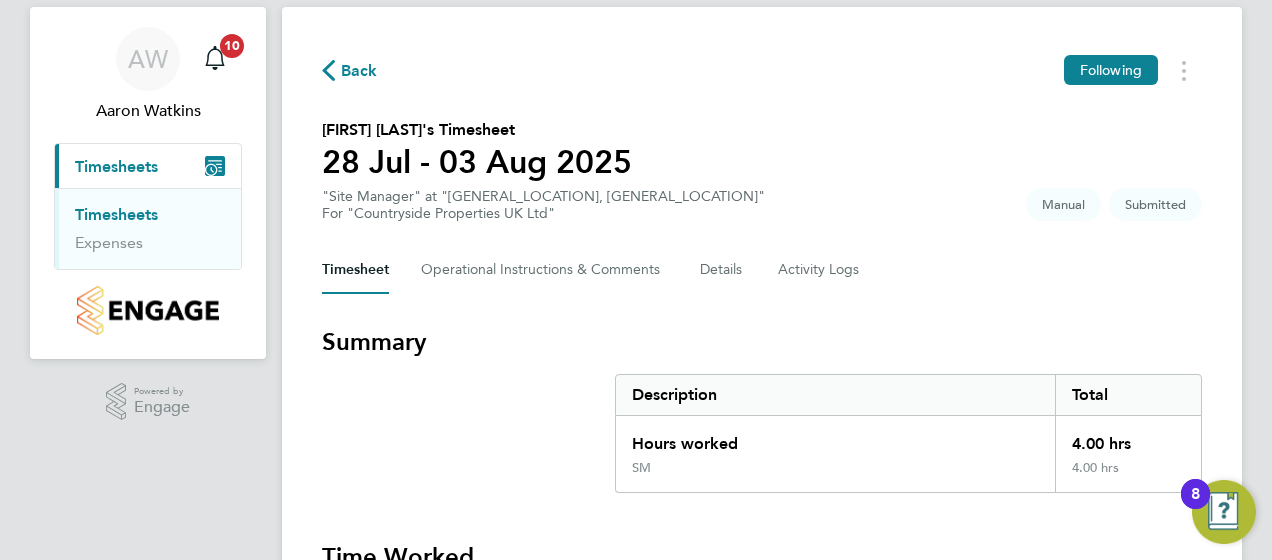 scroll, scrollTop: 40, scrollLeft: 0, axis: vertical 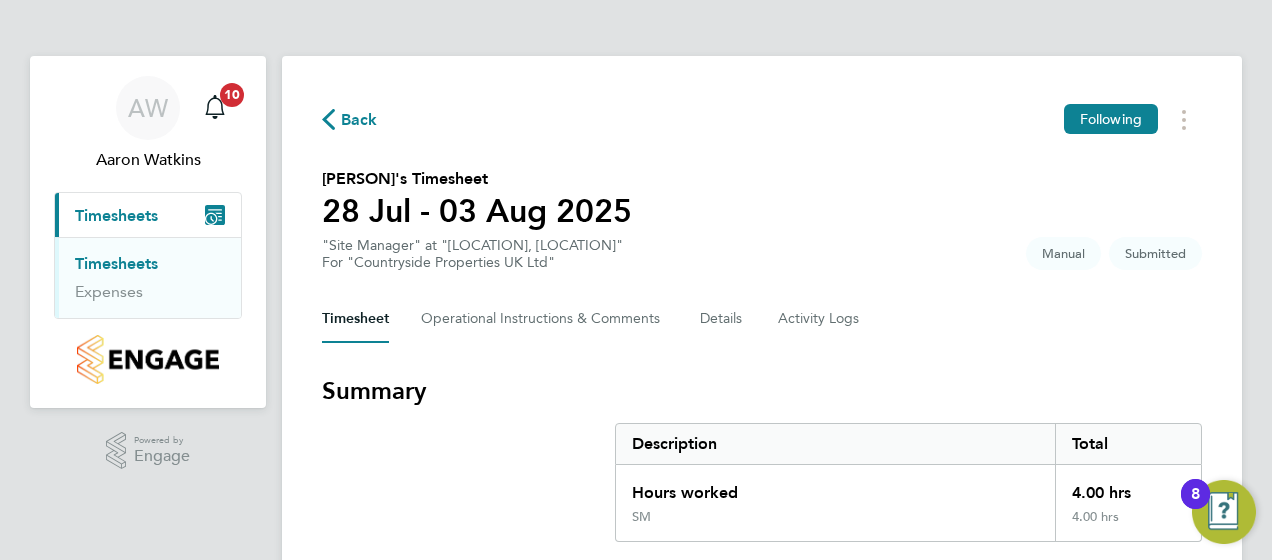 type 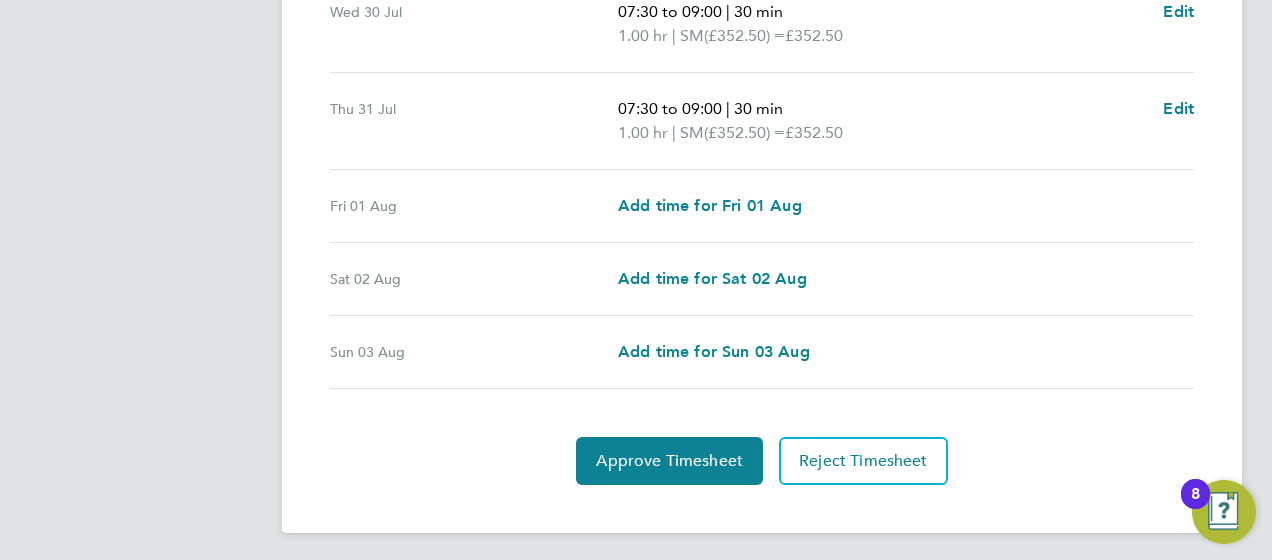 scroll, scrollTop: 857, scrollLeft: 0, axis: vertical 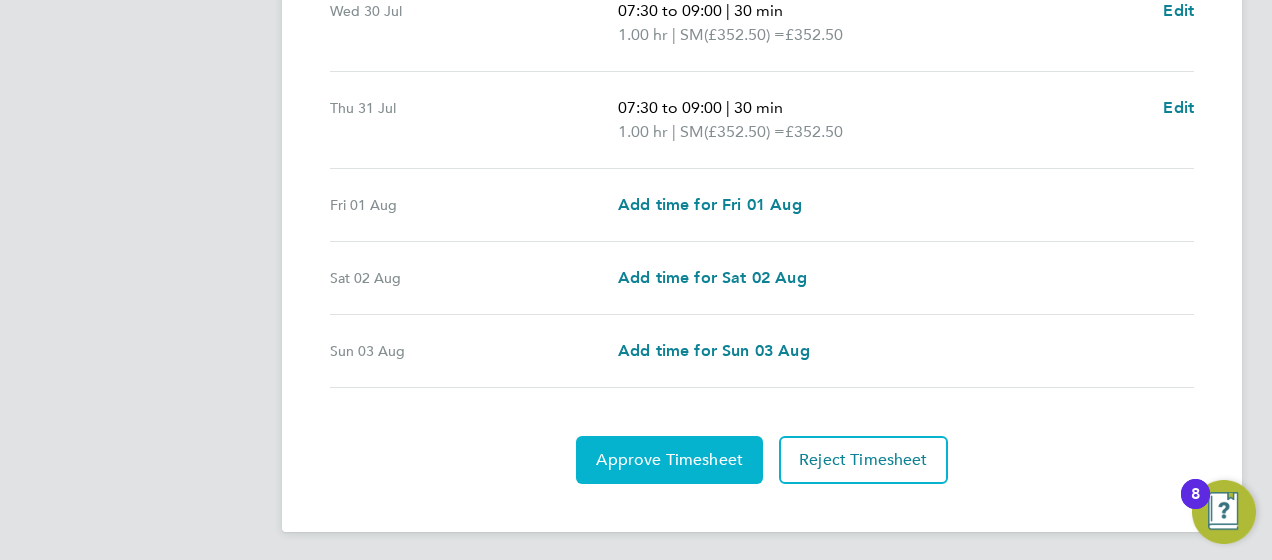 click on "Approve Timesheet" 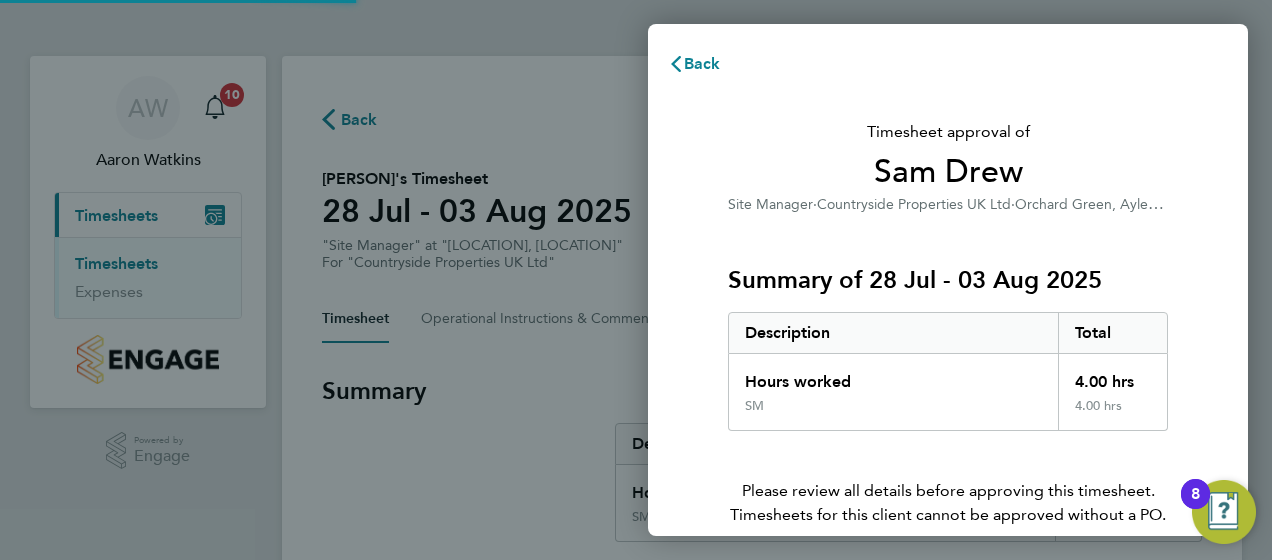 scroll, scrollTop: 0, scrollLeft: 0, axis: both 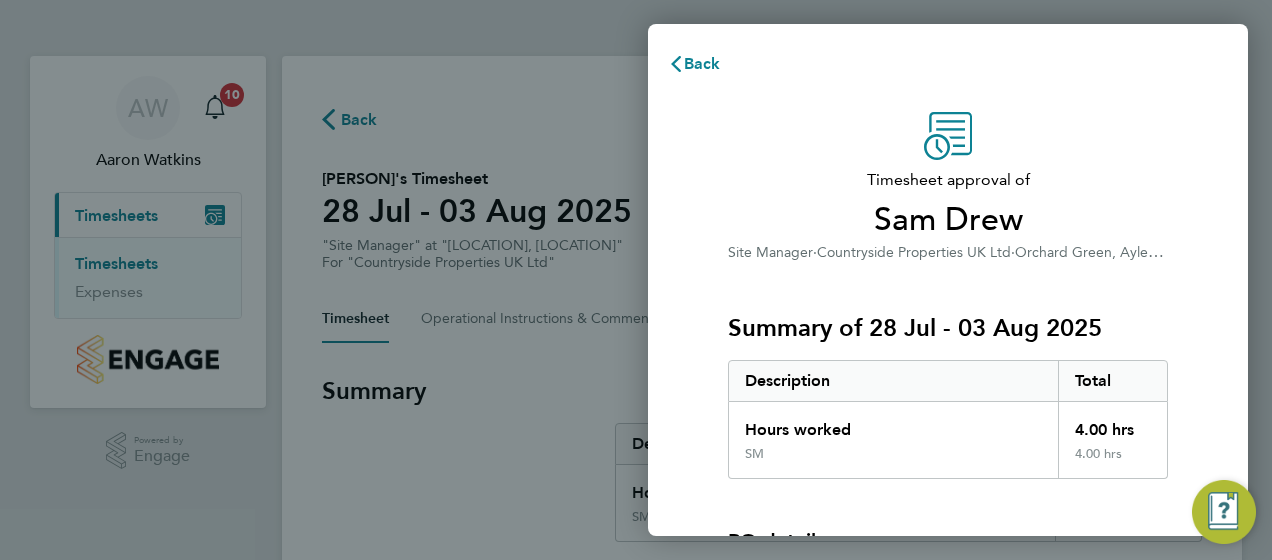 click on "Summary of 28 Jul - 03 Aug 2025   Description   Total   Hours worked   4.00 hrs   SM   4.00 hrs" 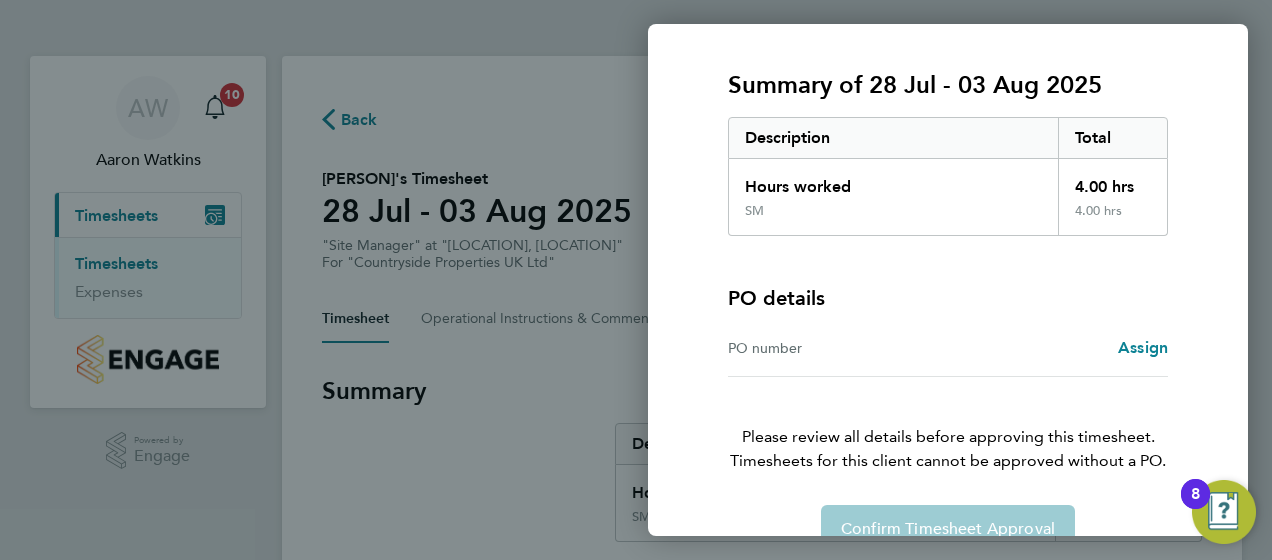 scroll, scrollTop: 282, scrollLeft: 0, axis: vertical 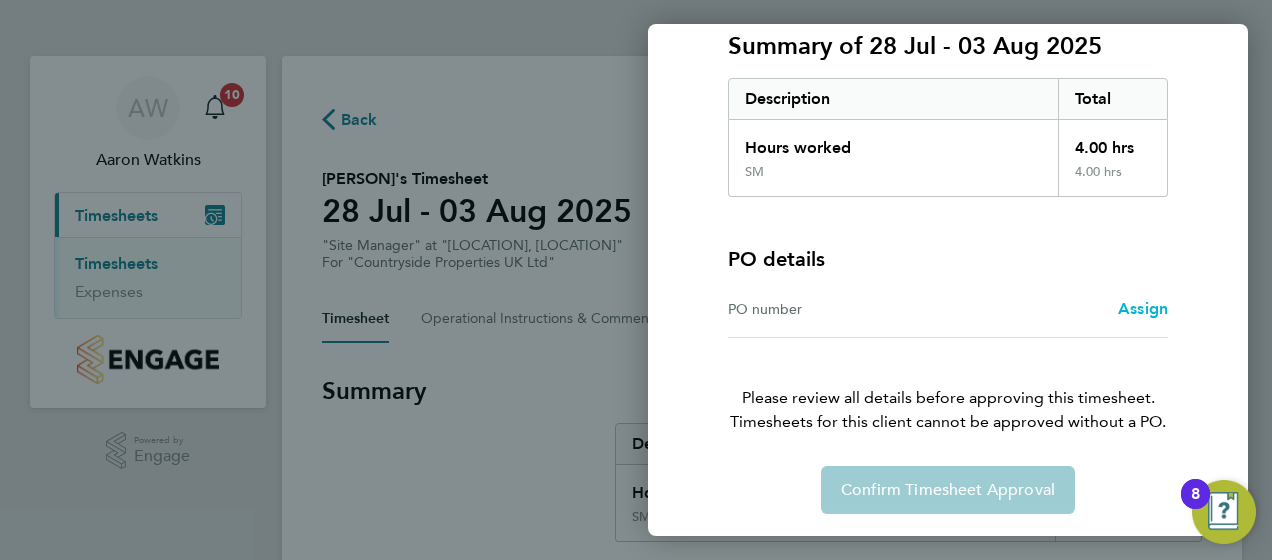 click on "Assign" at bounding box center (1143, 308) 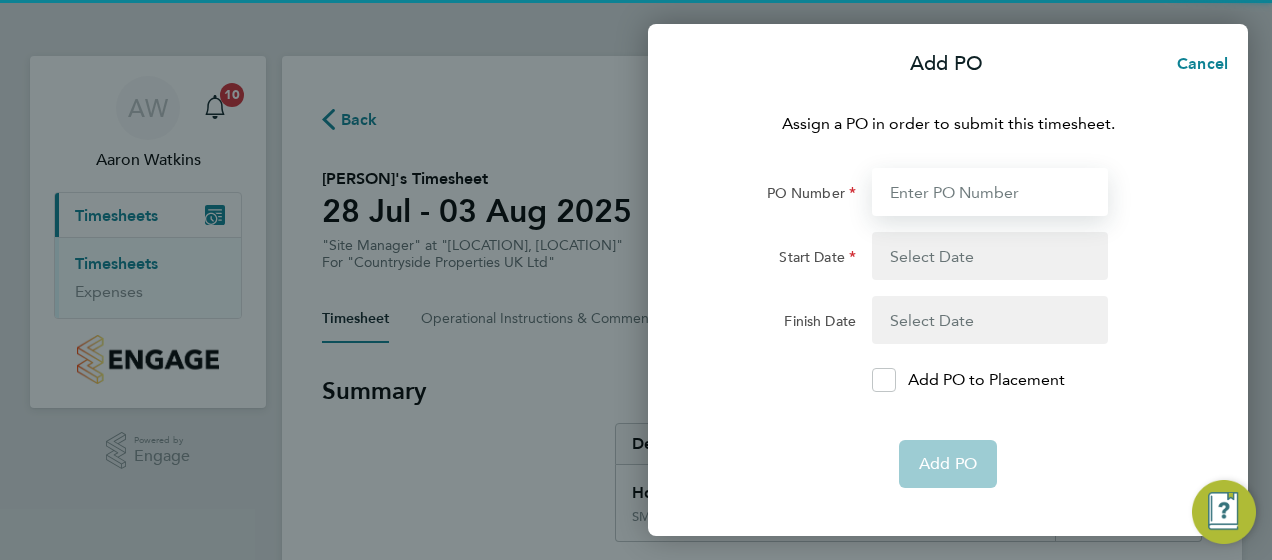 click on "PO Number" at bounding box center [990, 192] 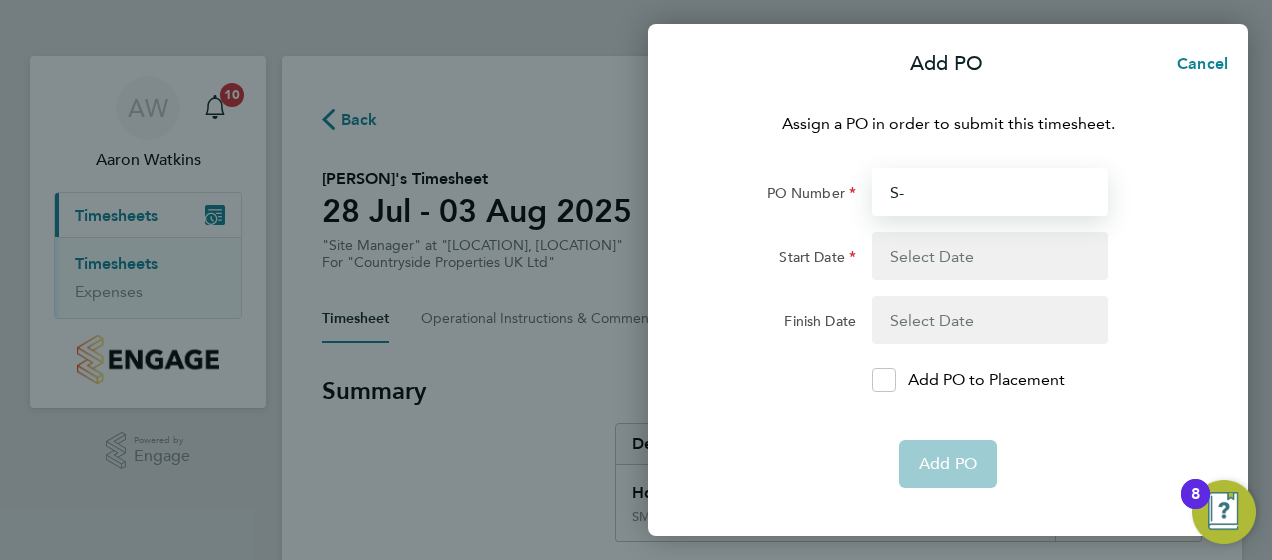 type on "S" 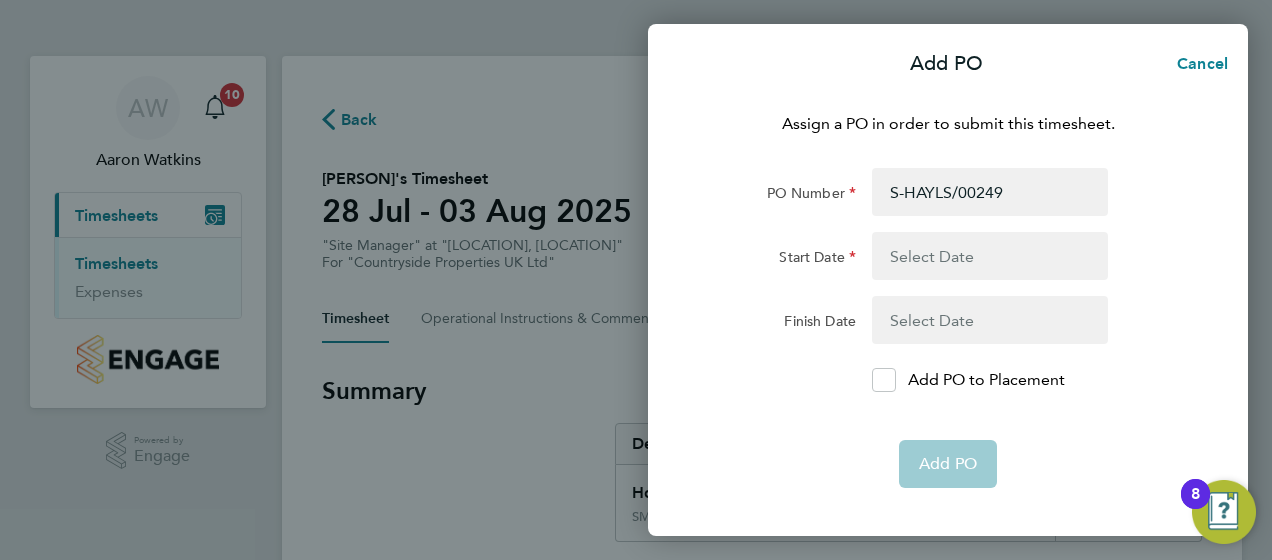 click on "PO Number S-HAYLS/00249 Start Date Finish Date
Add PO to Placement   Add PO" 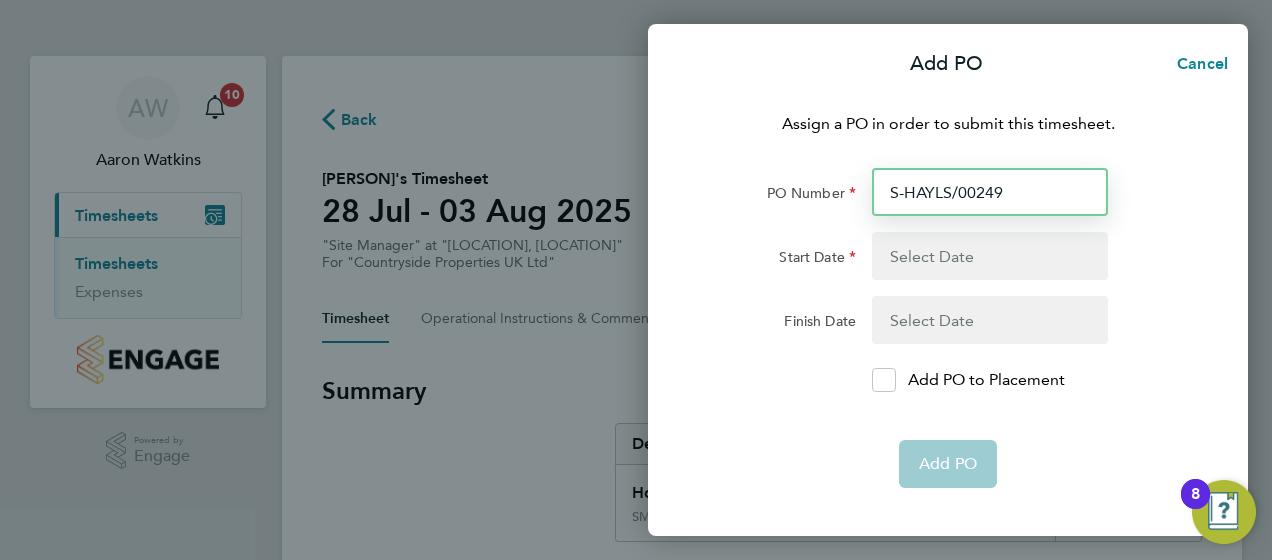 click on "S-HAYLS/00249" at bounding box center [990, 192] 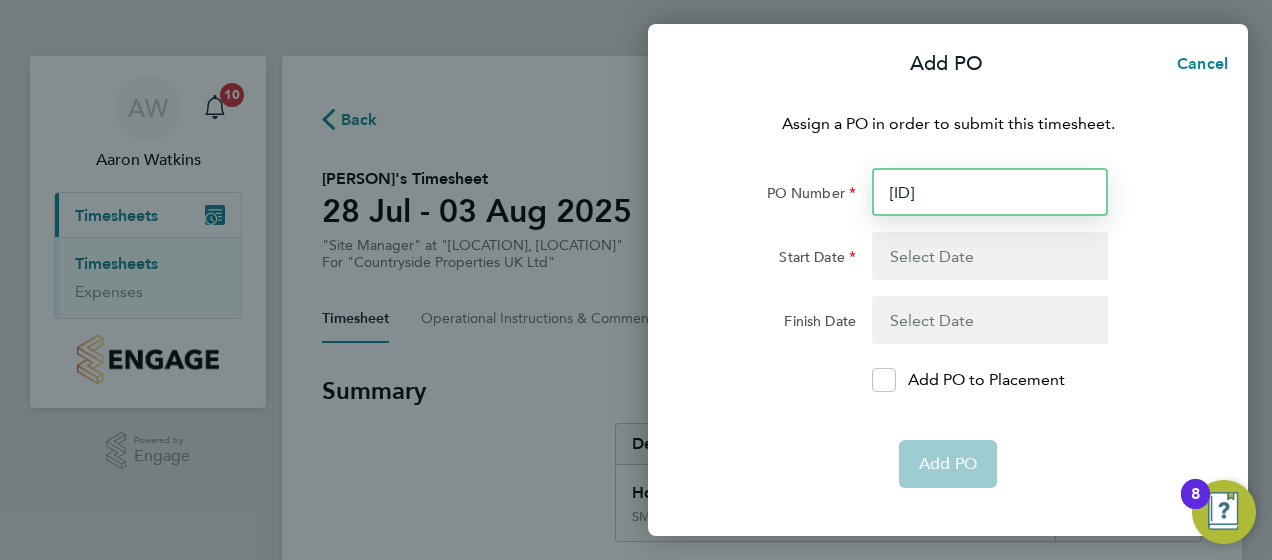 type on "S-HAYLS/00249" 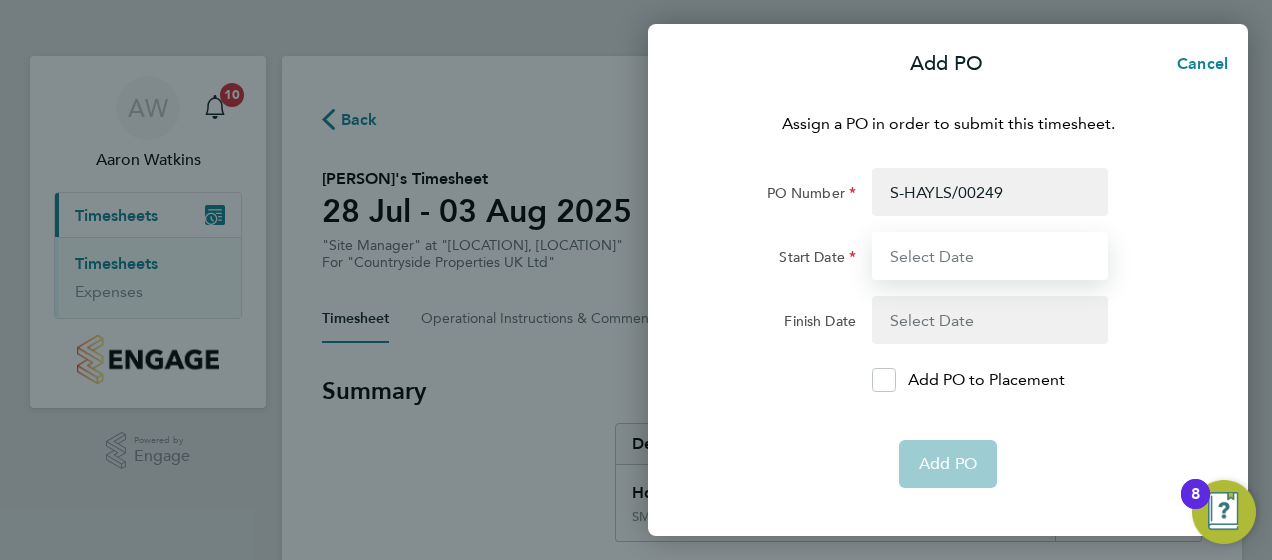 type on "28 Jul 25" 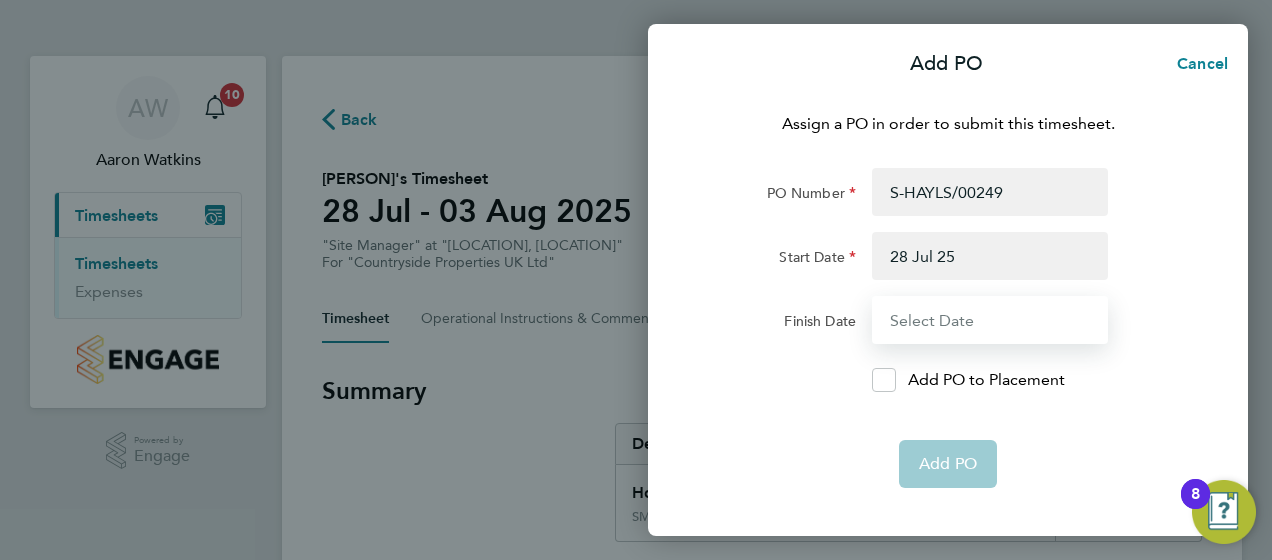 type on "03 Aug 25" 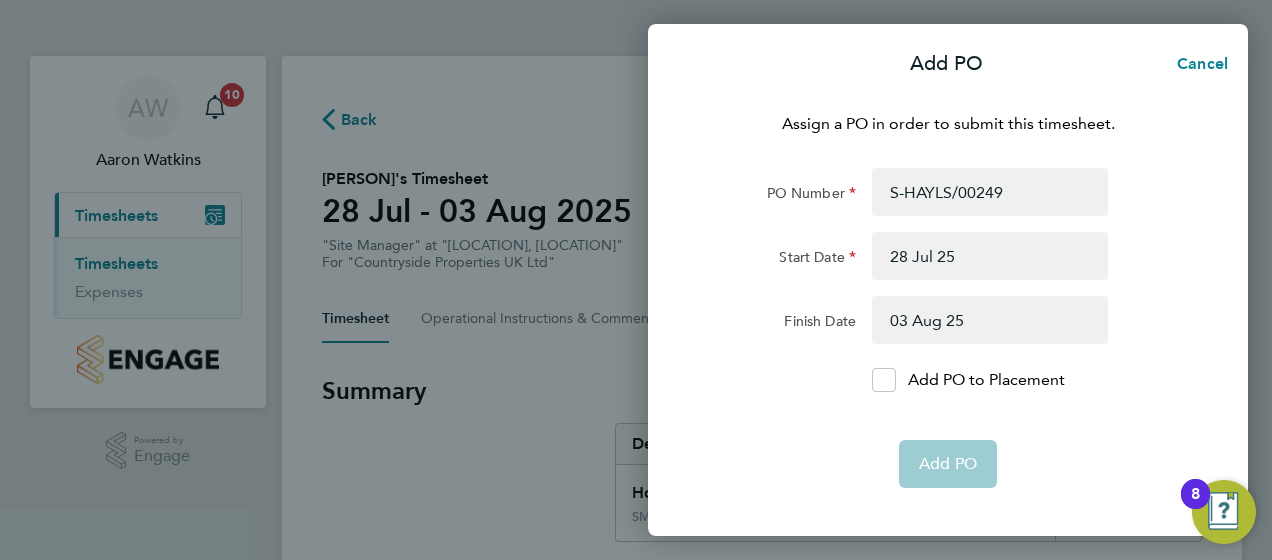 click 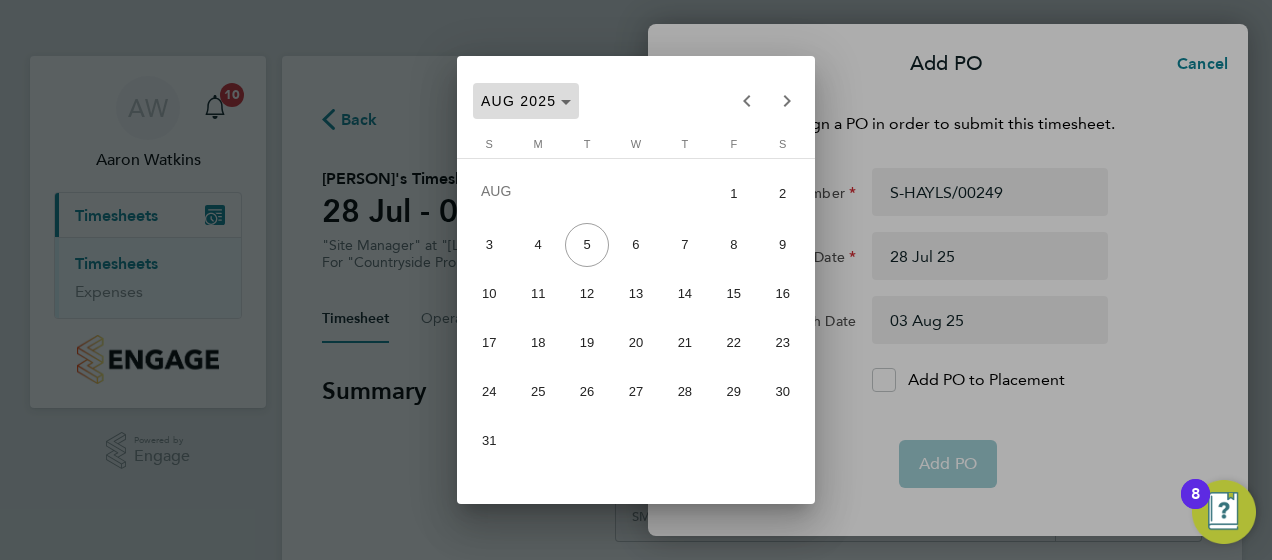 click at bounding box center [526, 101] 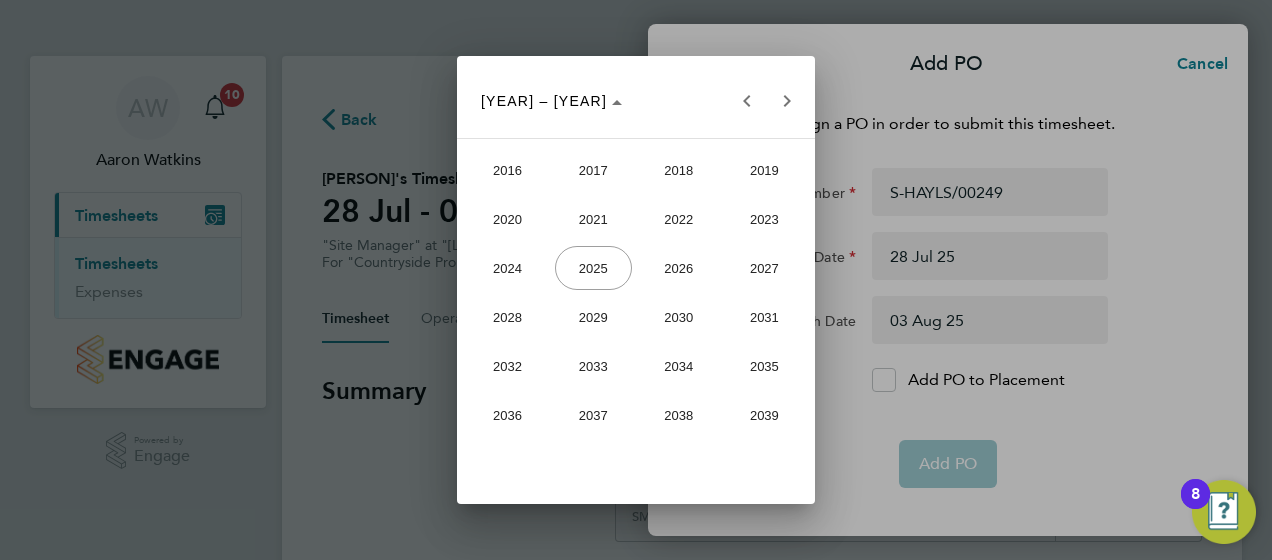 click on "2024" at bounding box center [507, 268] 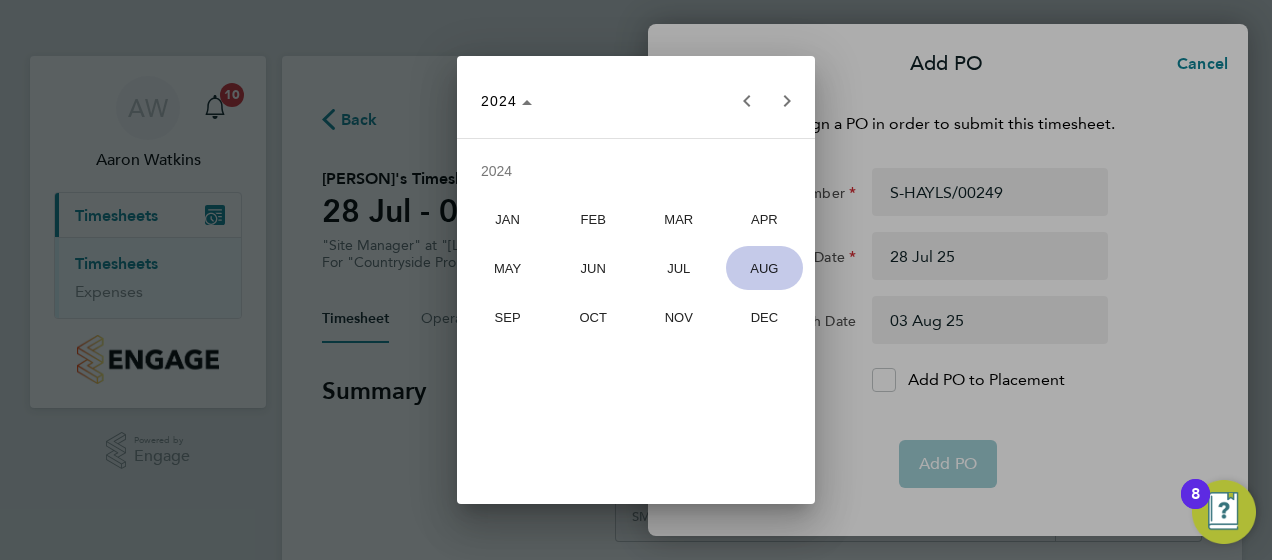 click on "JUL" at bounding box center (678, 268) 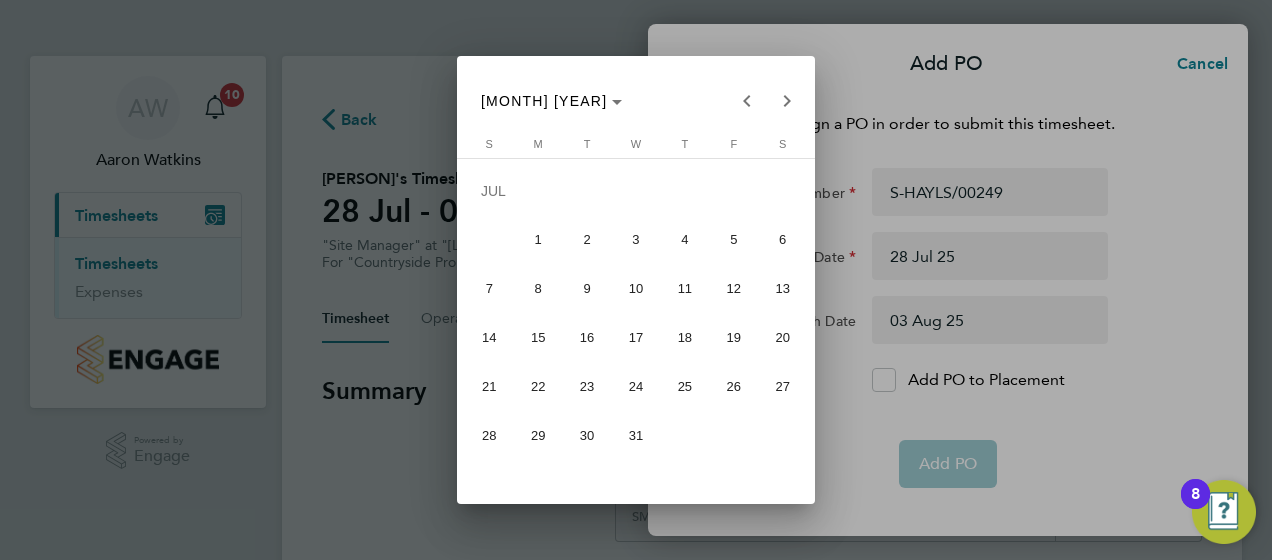 click on "28" at bounding box center [489, 435] 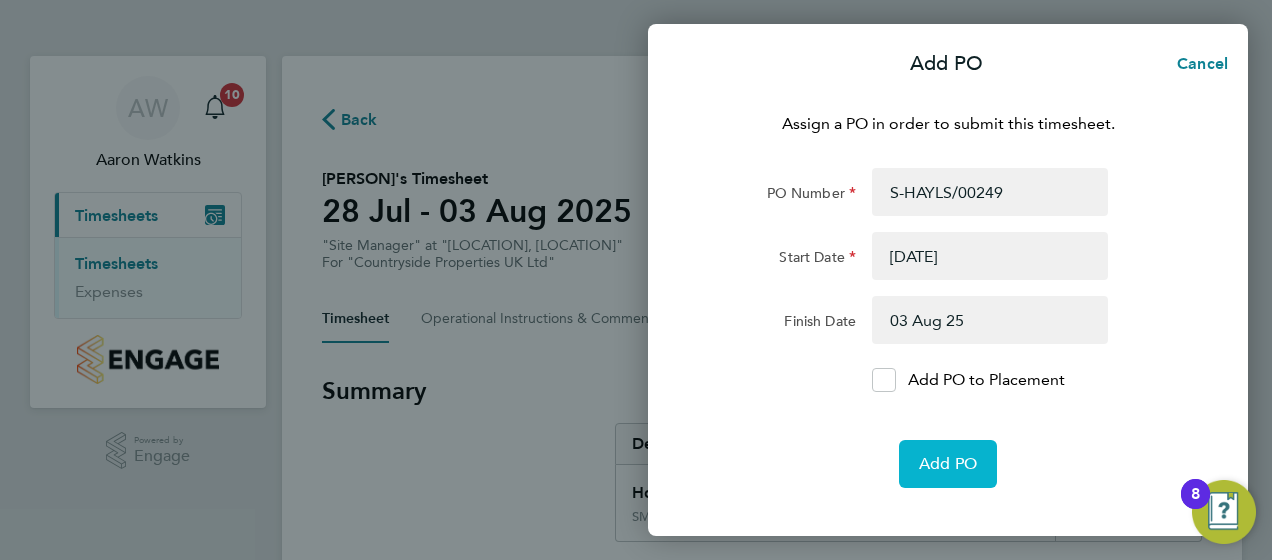 click on "Add PO" 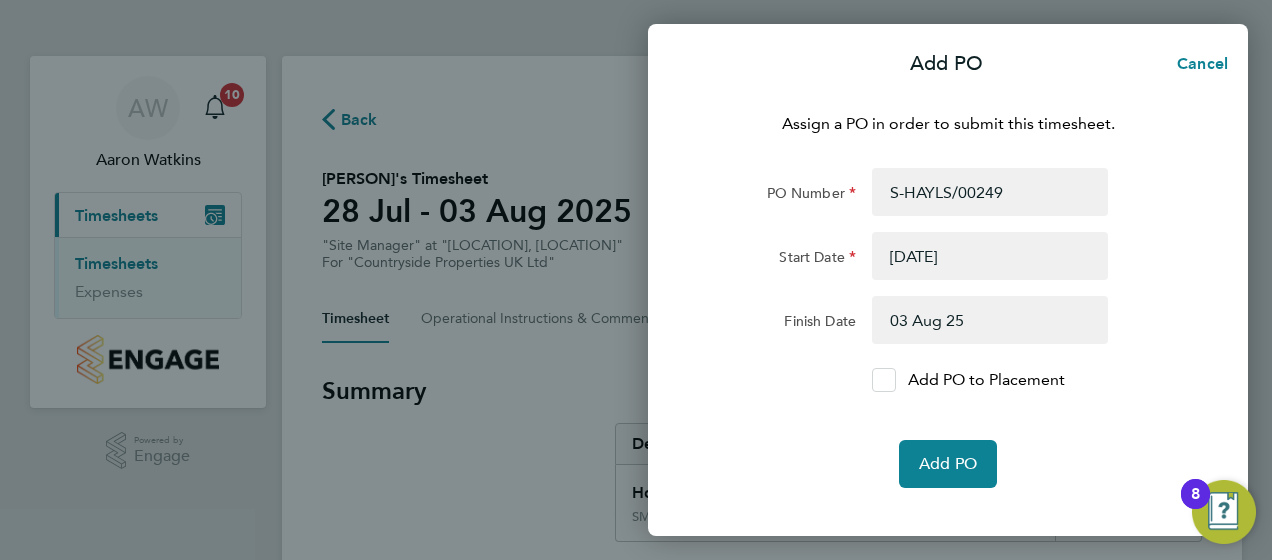 click 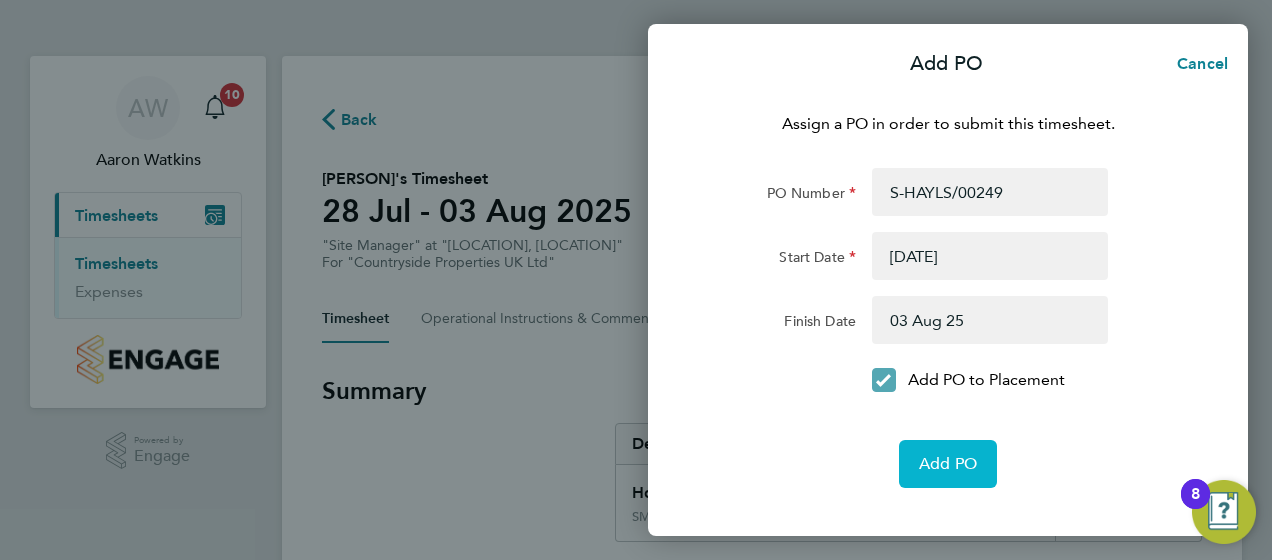 click on "Add PO" 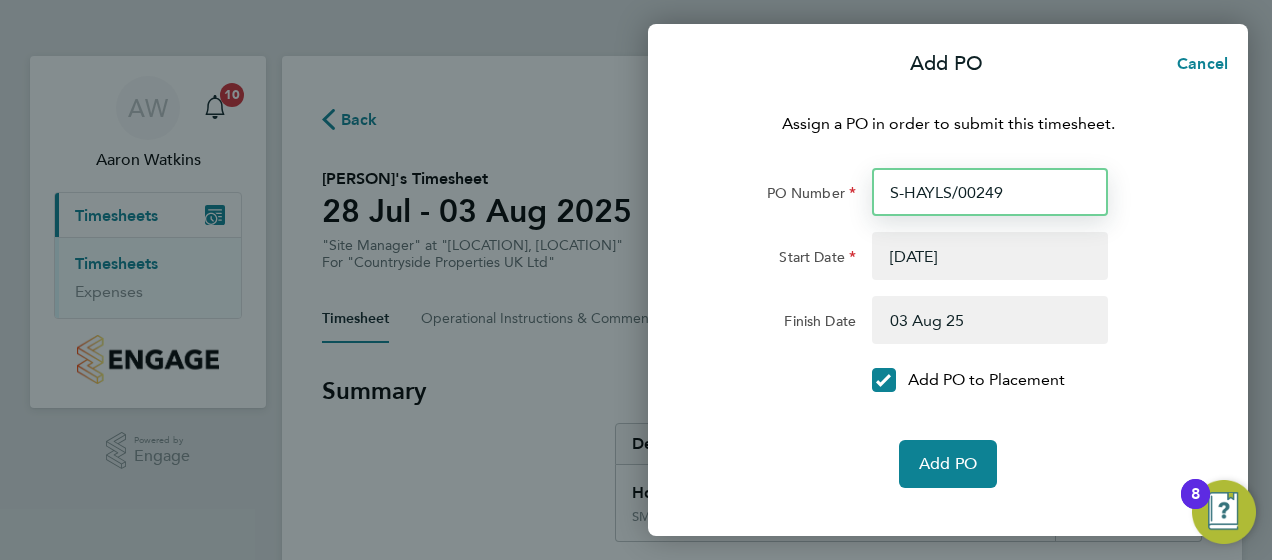click on "S-HAYLS/00249" at bounding box center [990, 192] 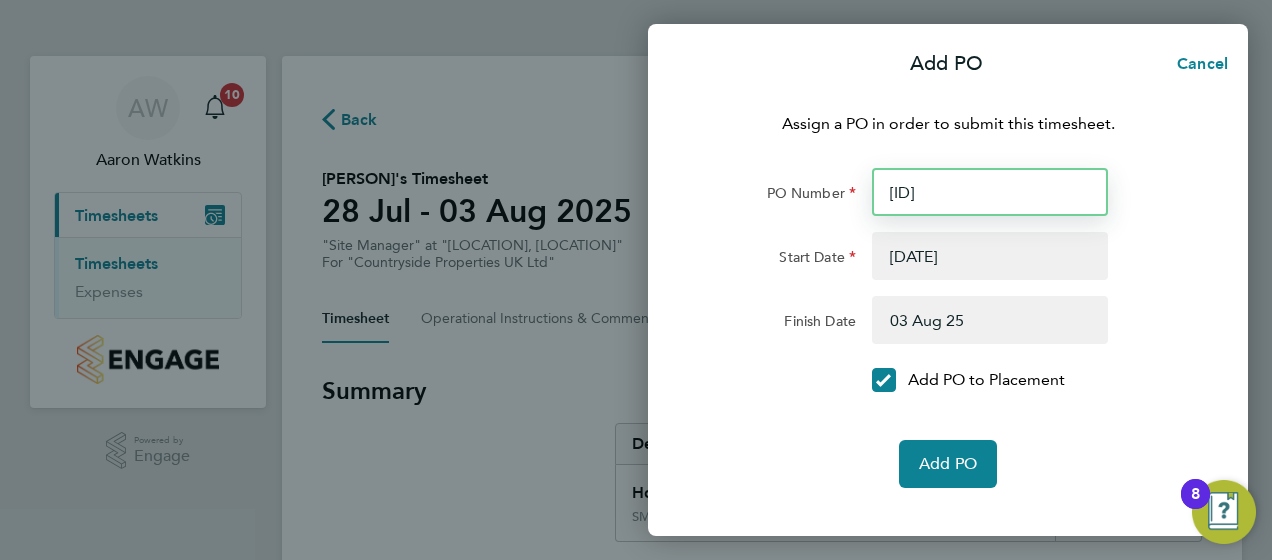 type on "S-HAYLES/00249" 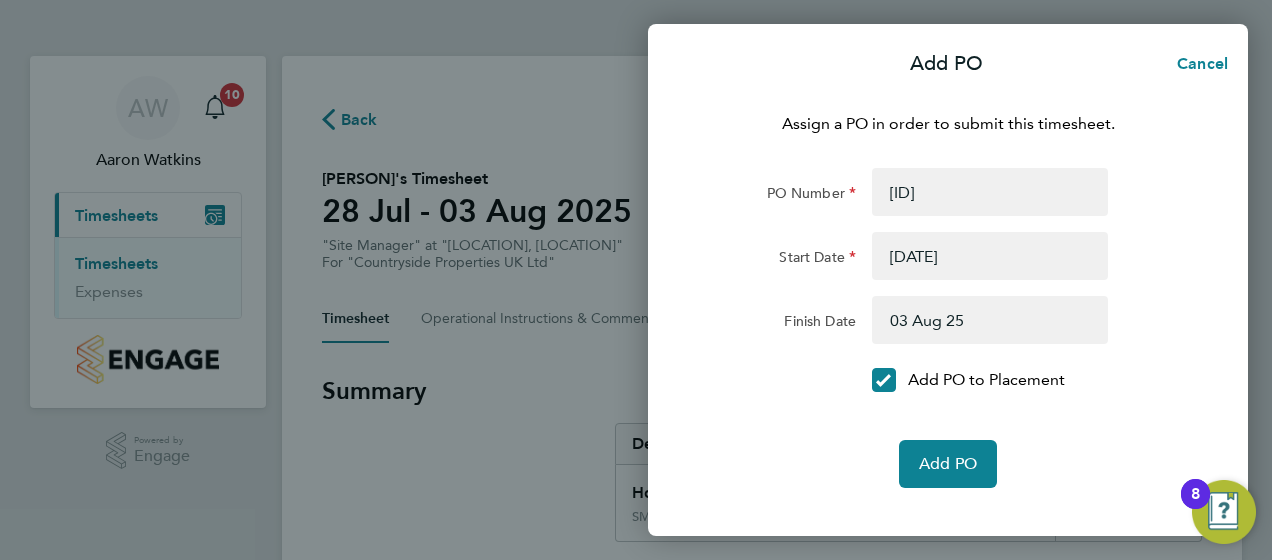click on "Start Date 28 Jul 24" 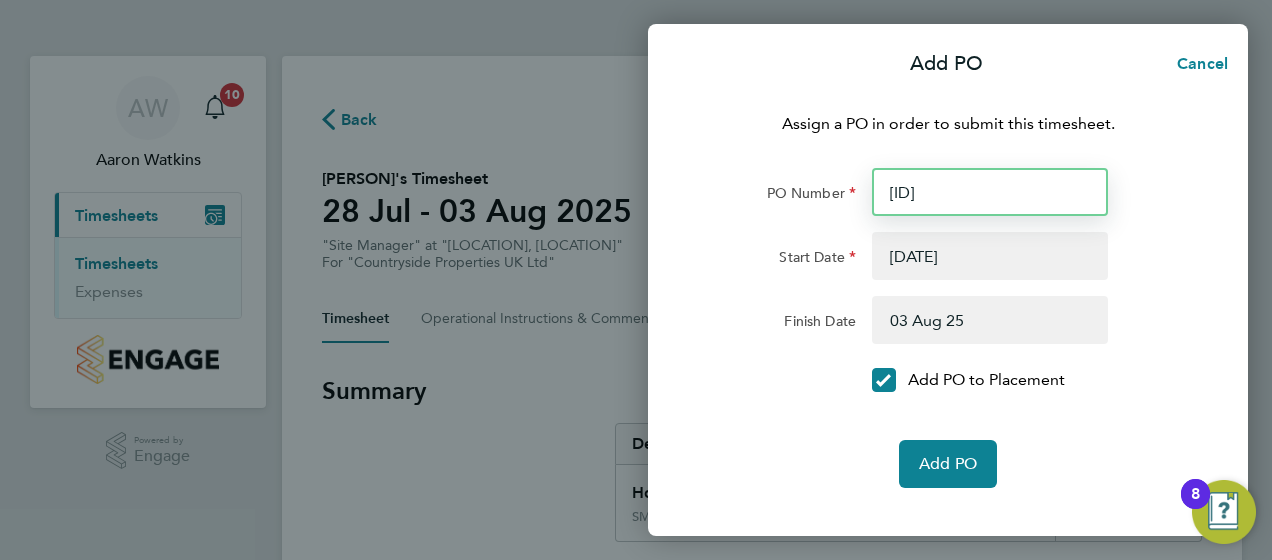 click on "S-HAYLES/00249" at bounding box center (990, 192) 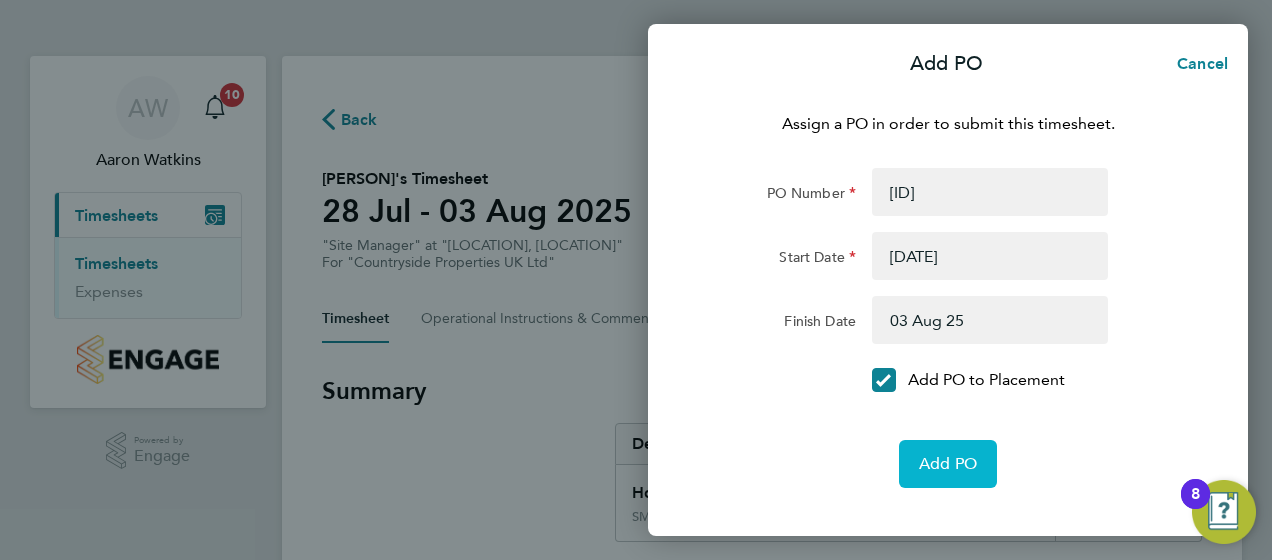 click on "Add PO" 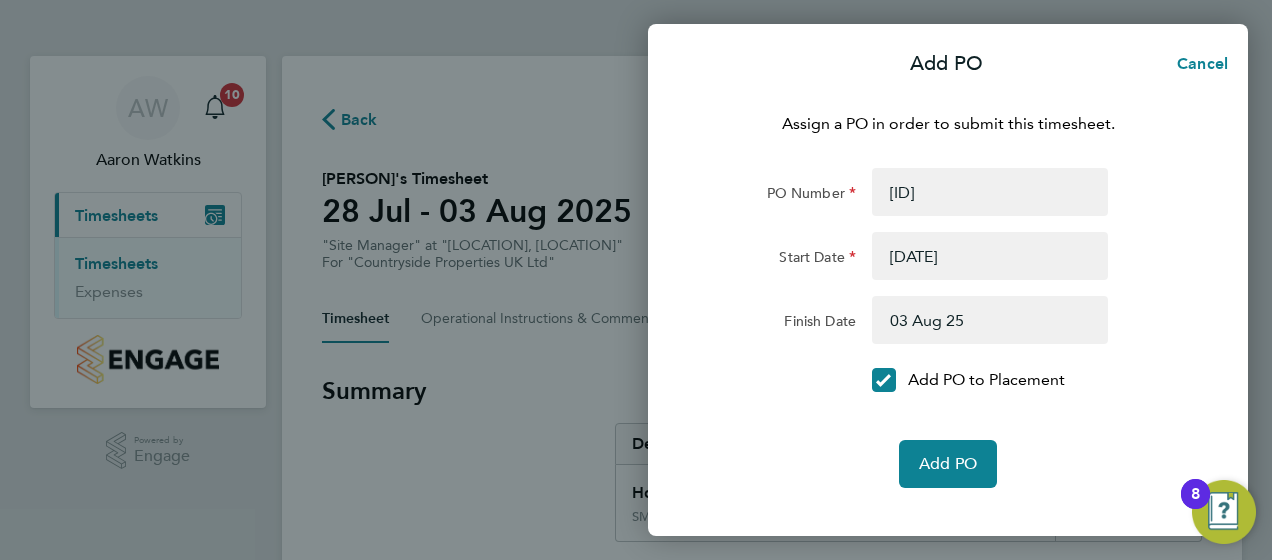 click 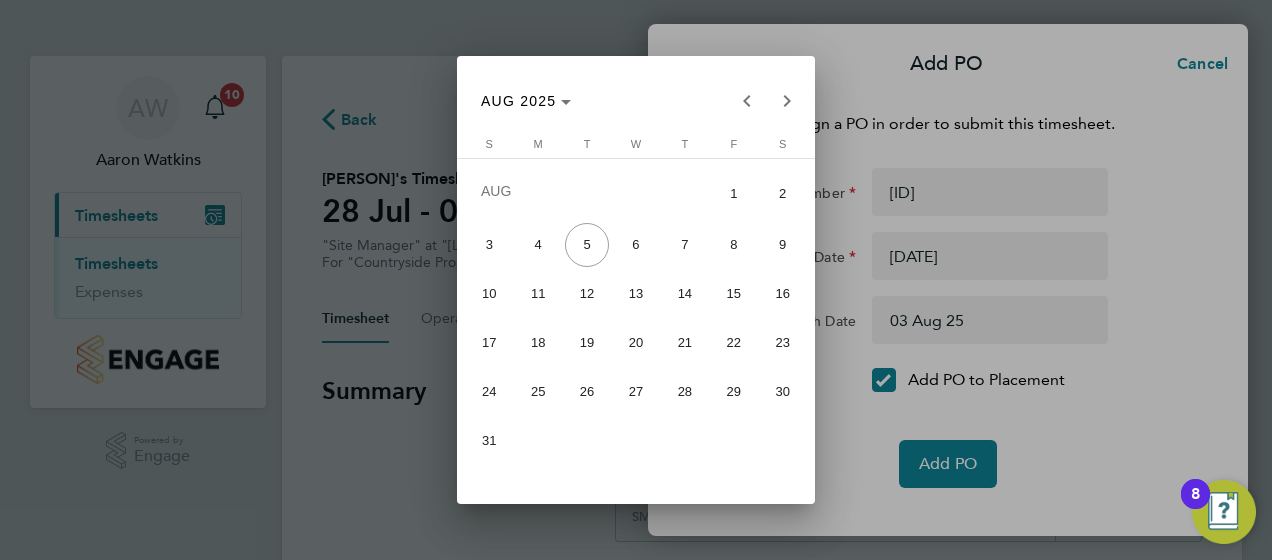 click at bounding box center (636, 280) 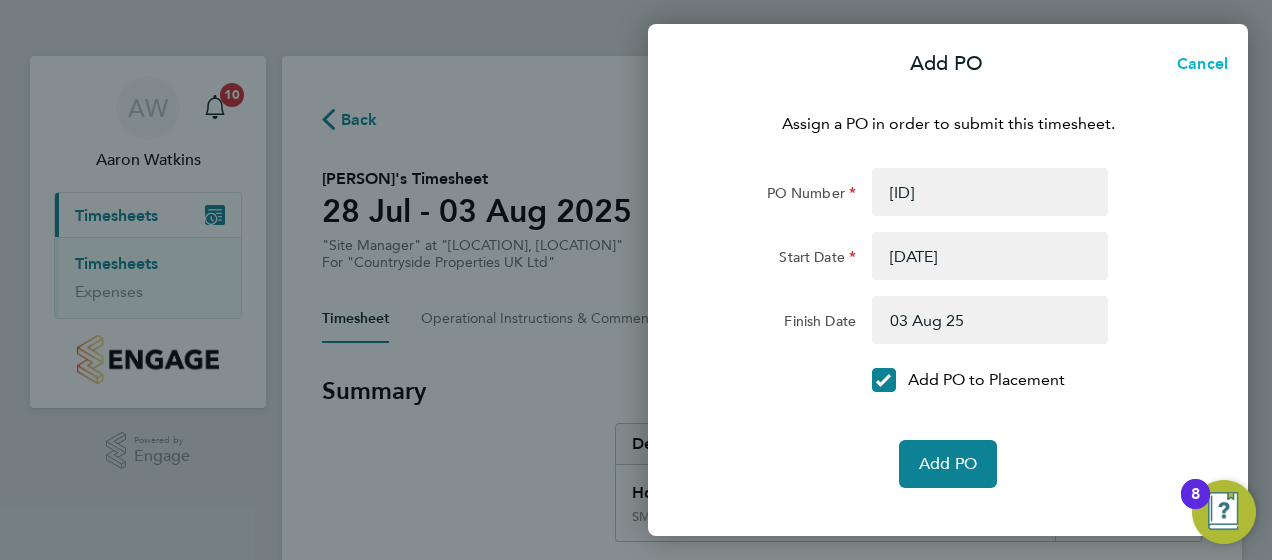 click on "Cancel" 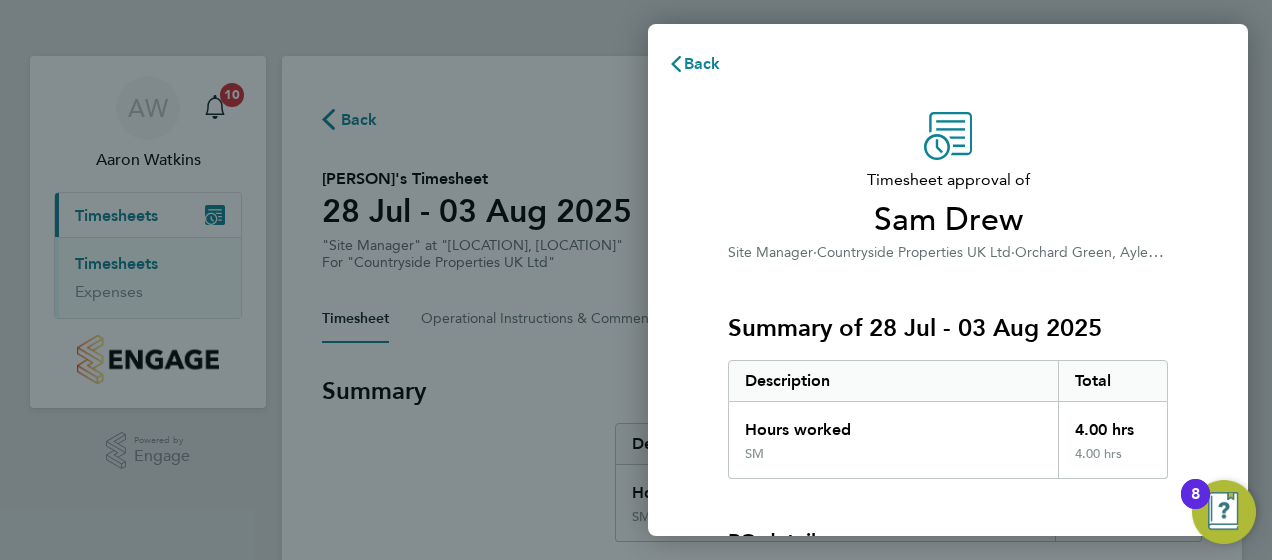click on "Summary of 28 Jul - 03 Aug 2025   Description   Total   Hours worked   4.00 hrs   SM   4.00 hrs" 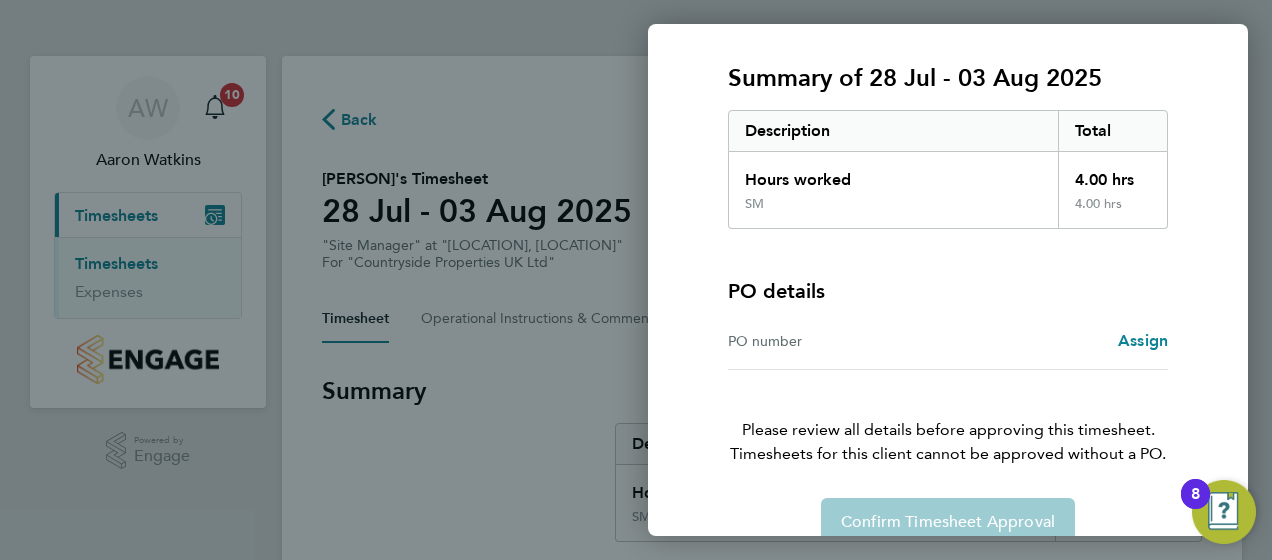 scroll, scrollTop: 282, scrollLeft: 0, axis: vertical 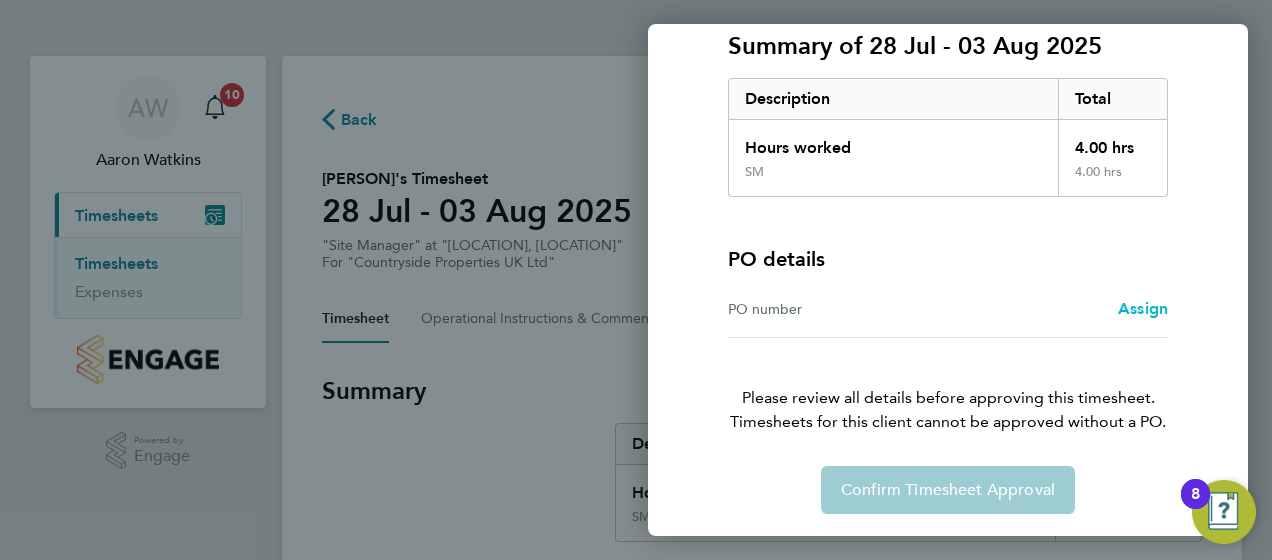 click on "Assign" at bounding box center [1143, 308] 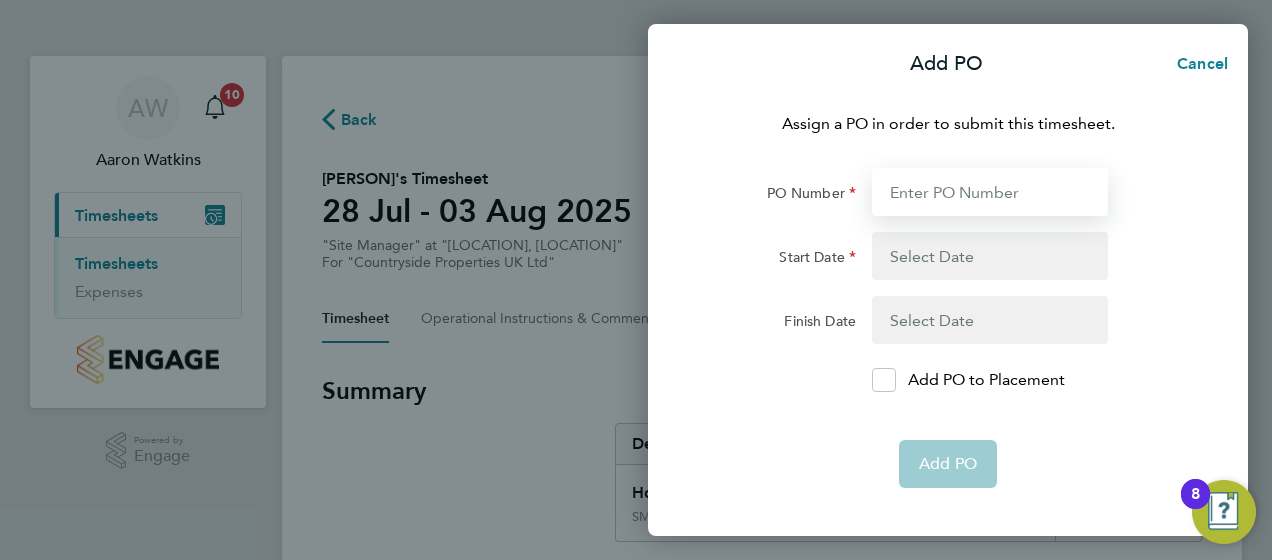 click on "PO Number" at bounding box center (990, 192) 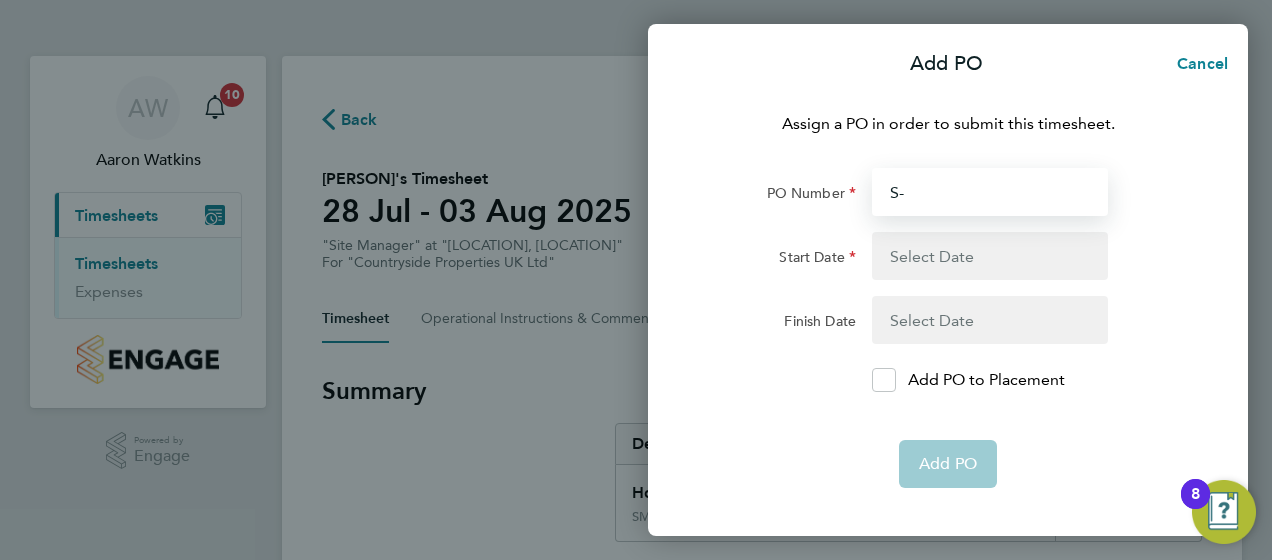 type on "S" 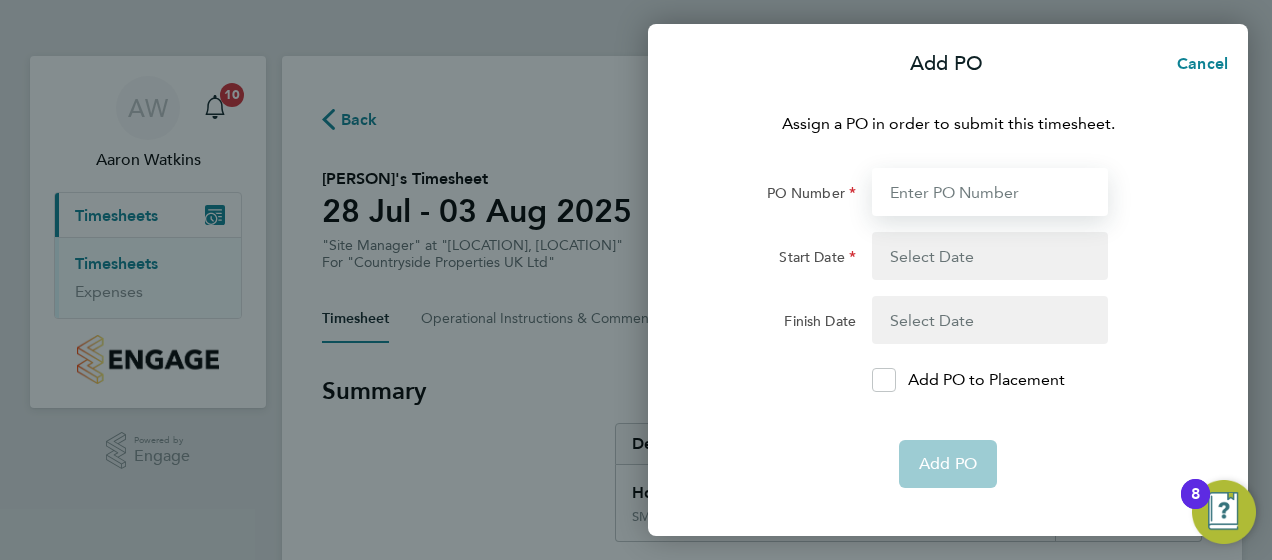click on "PO Number" at bounding box center (990, 192) 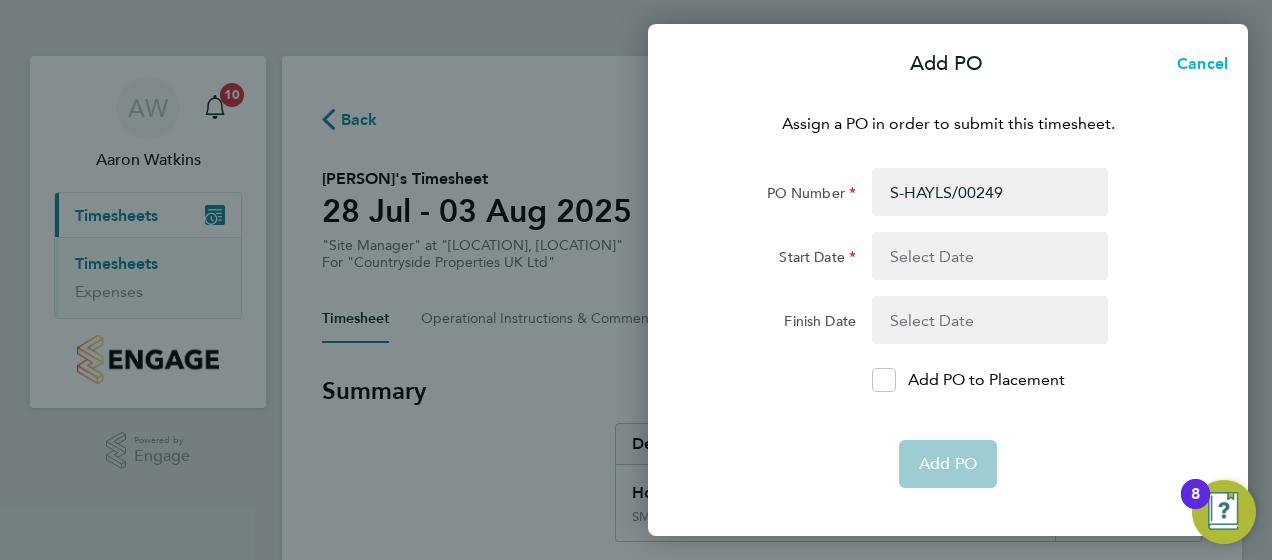 click on "Cancel" 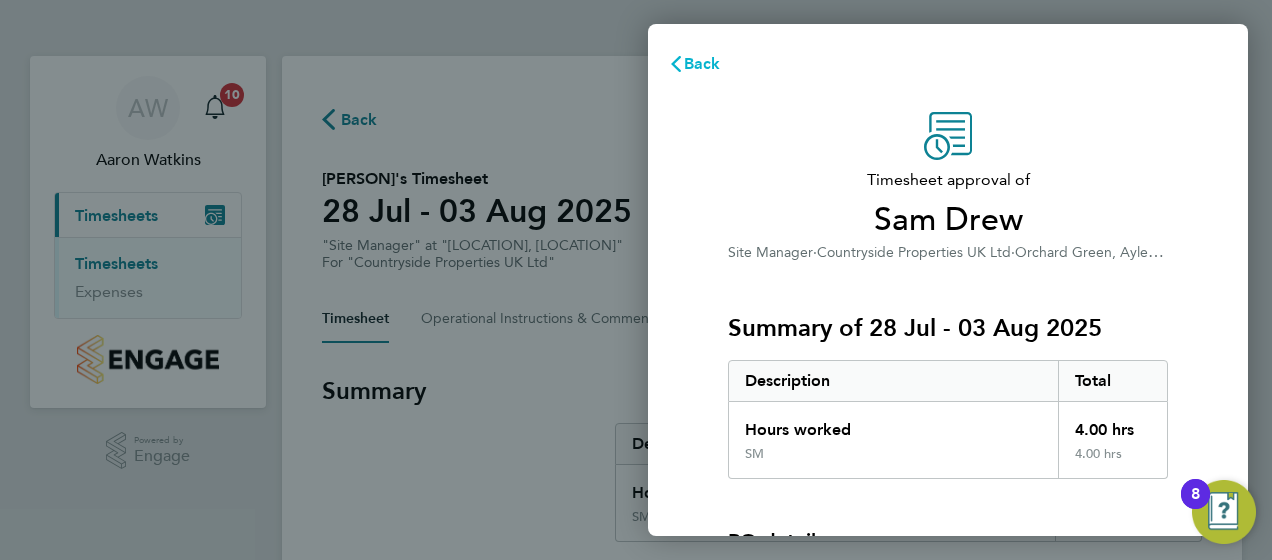 click on "Back" 